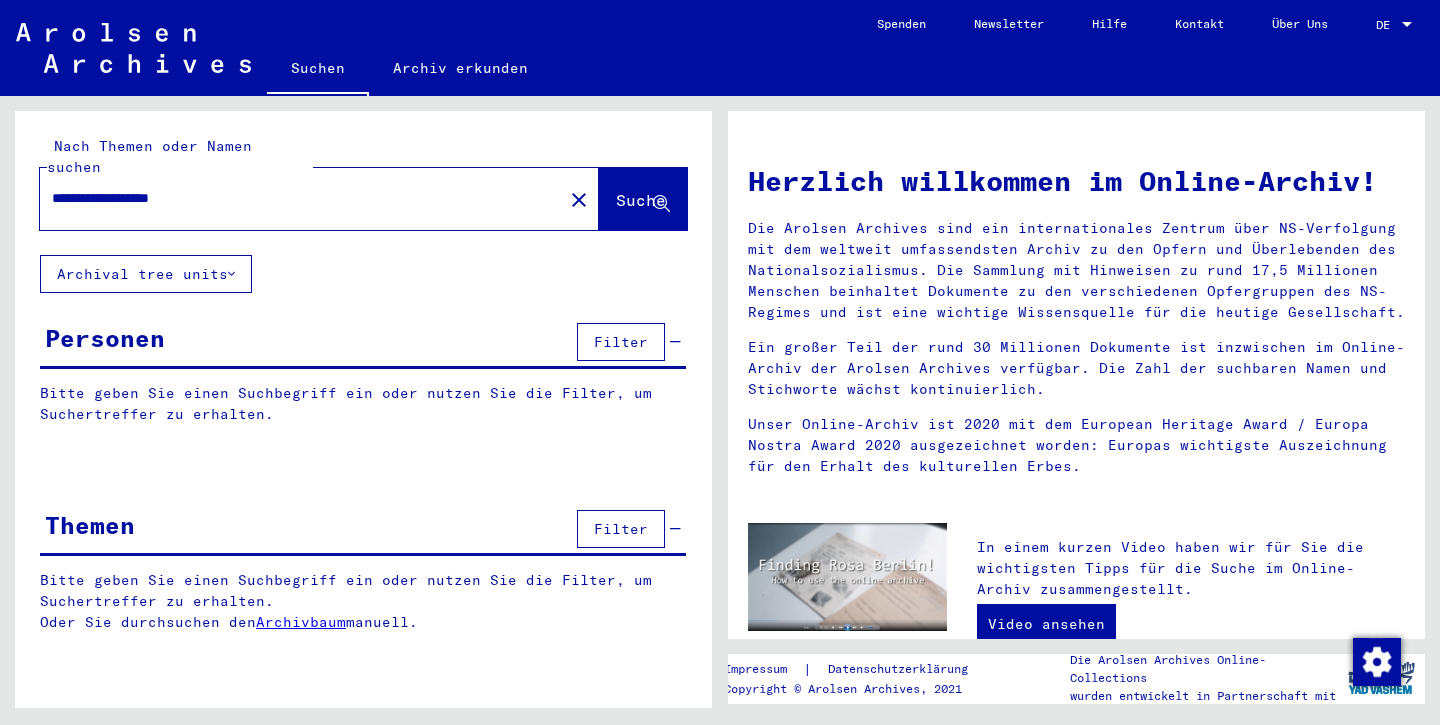 scroll, scrollTop: 0, scrollLeft: 0, axis: both 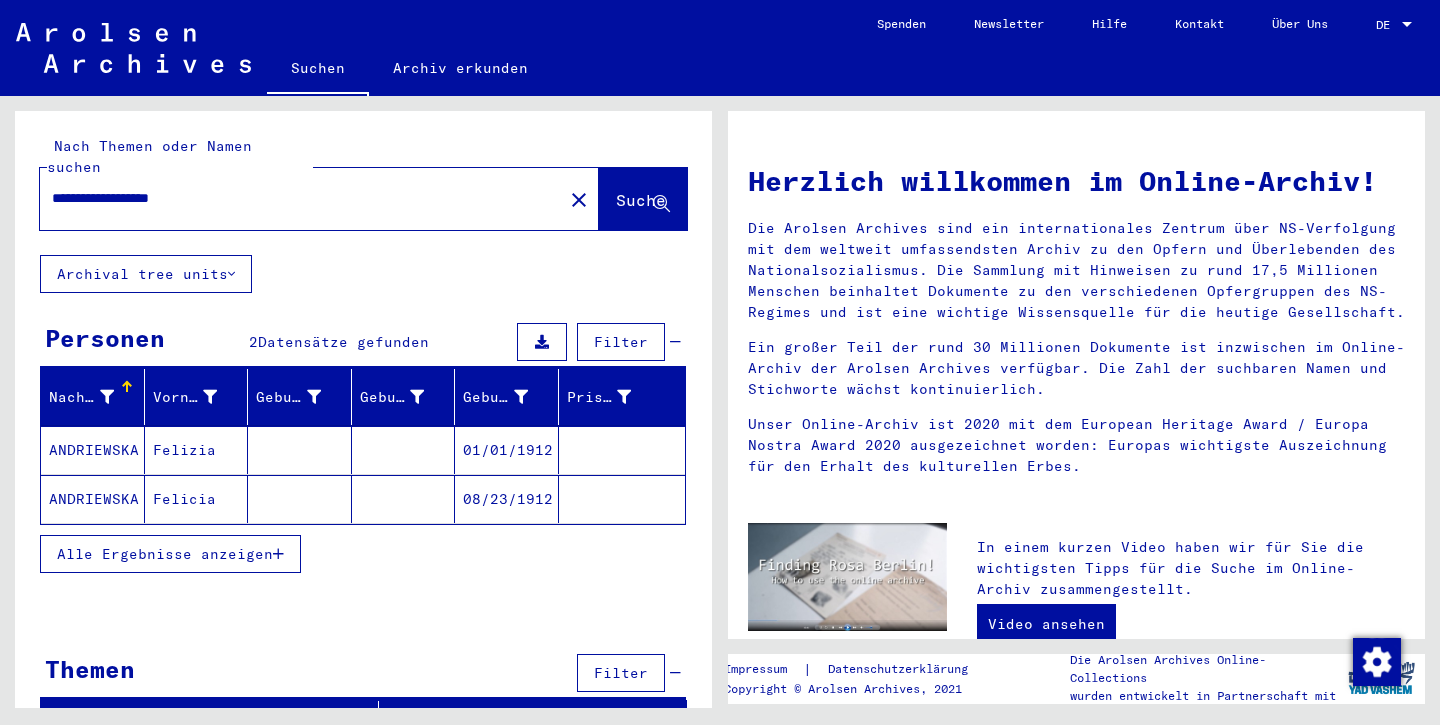 click on "Alle Ergebnisse anzeigen" at bounding box center (165, 554) 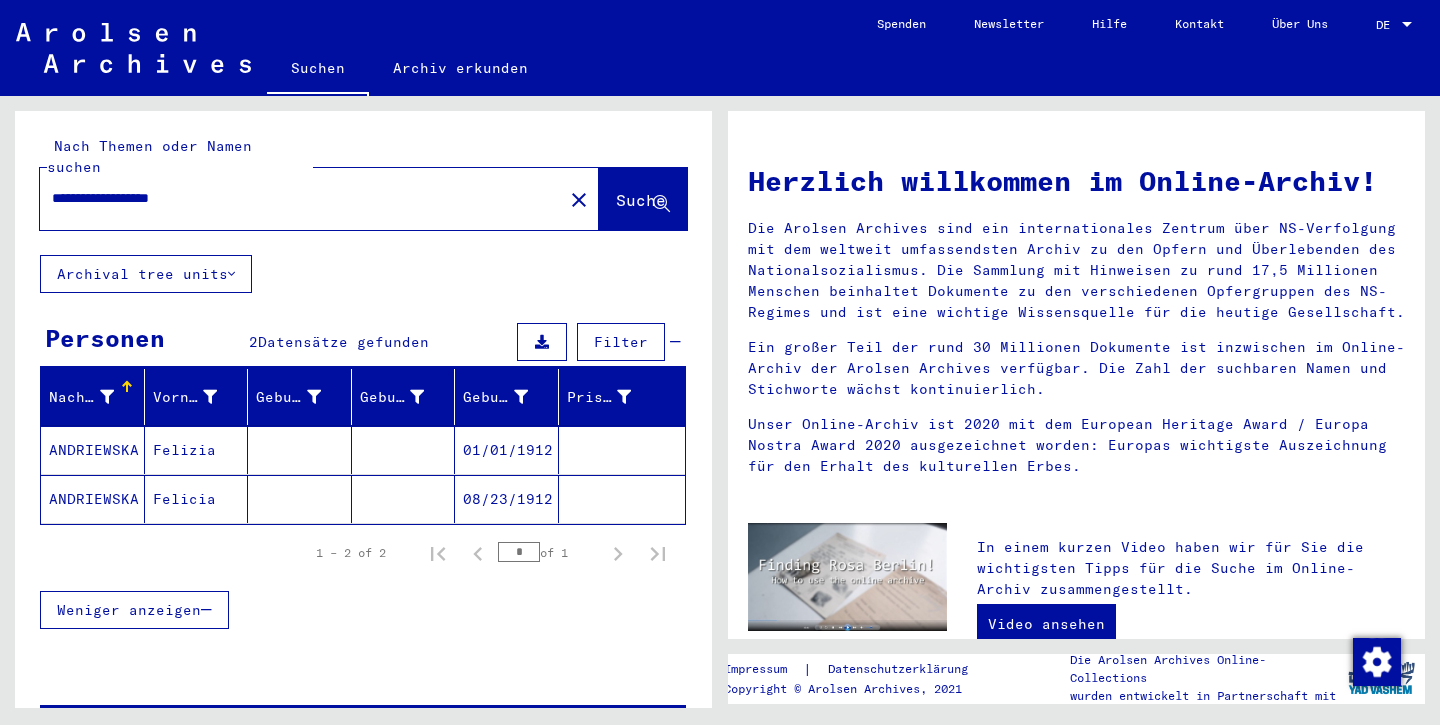 click on "ANDRIEWSKA" at bounding box center [93, 499] 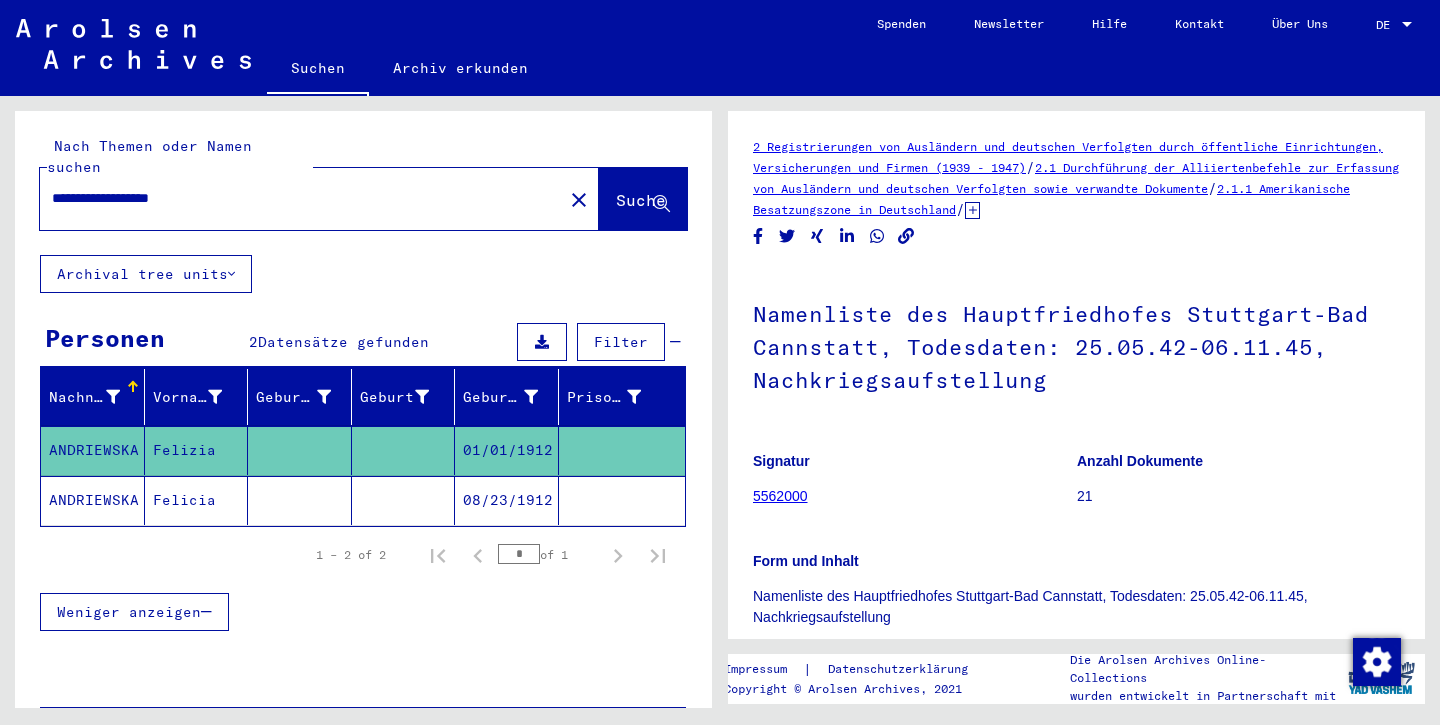 scroll, scrollTop: 0, scrollLeft: 0, axis: both 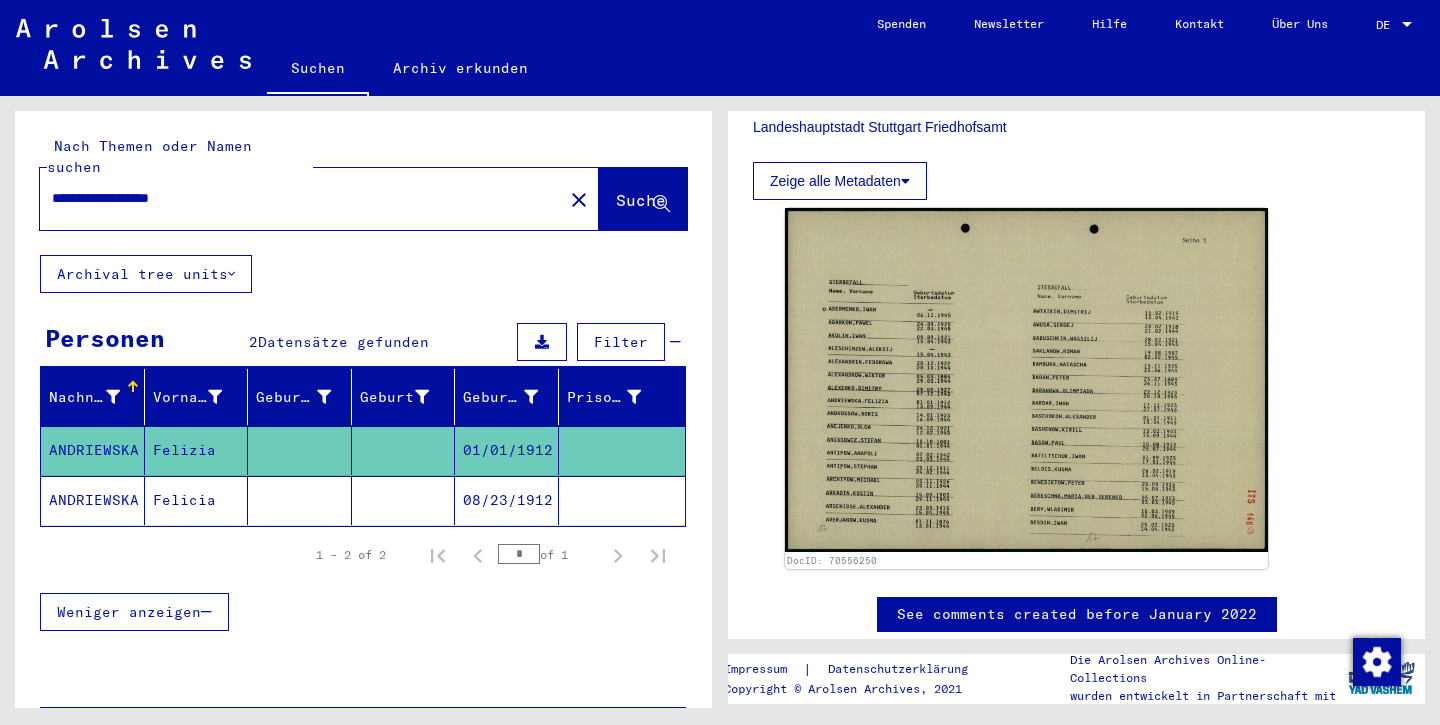 click on "Zeige alle Metadaten" 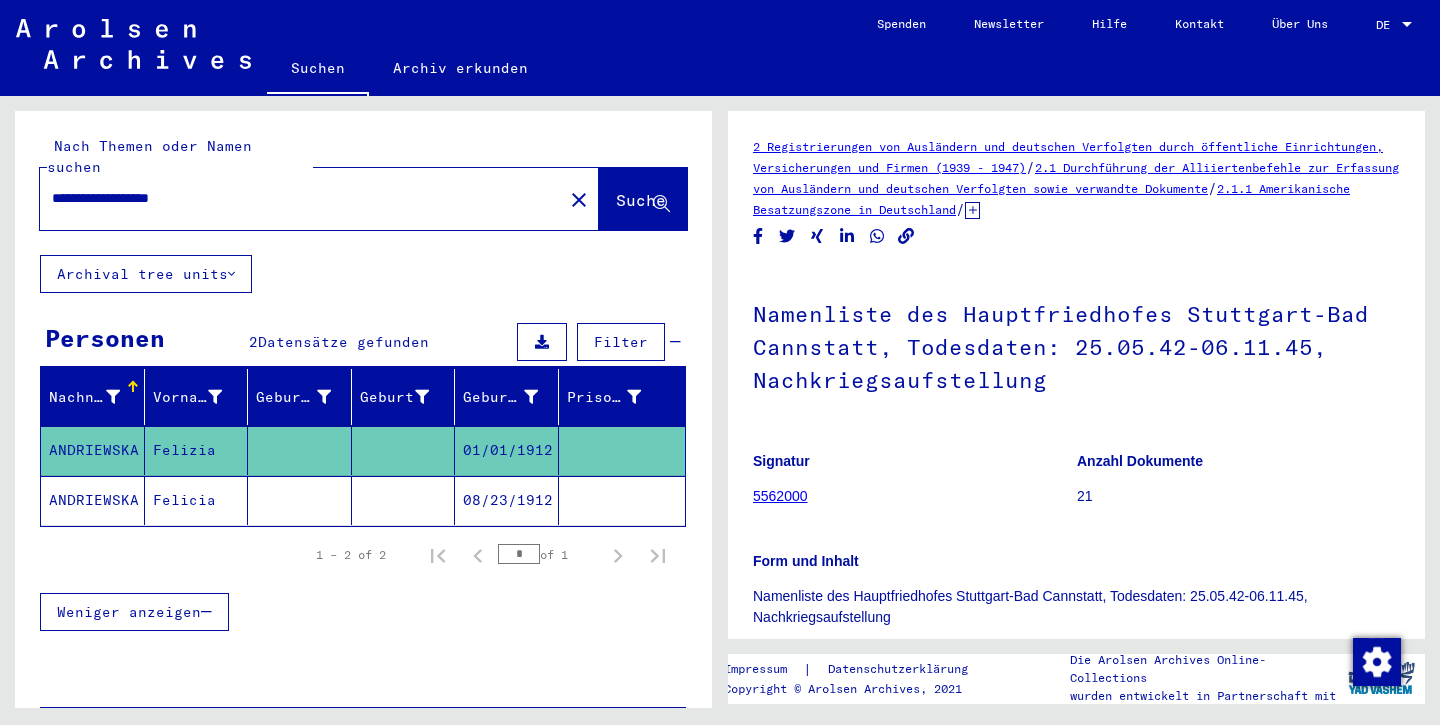 scroll, scrollTop: 0, scrollLeft: 0, axis: both 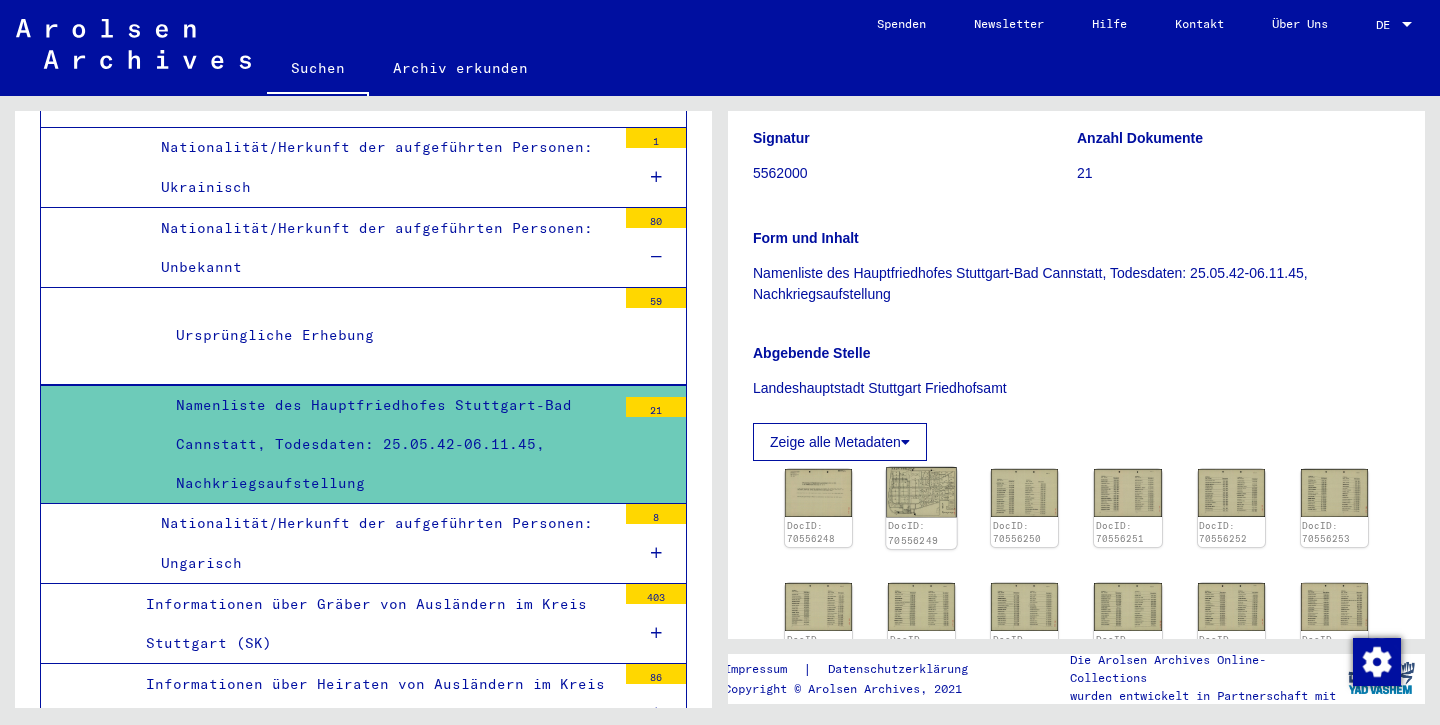 click 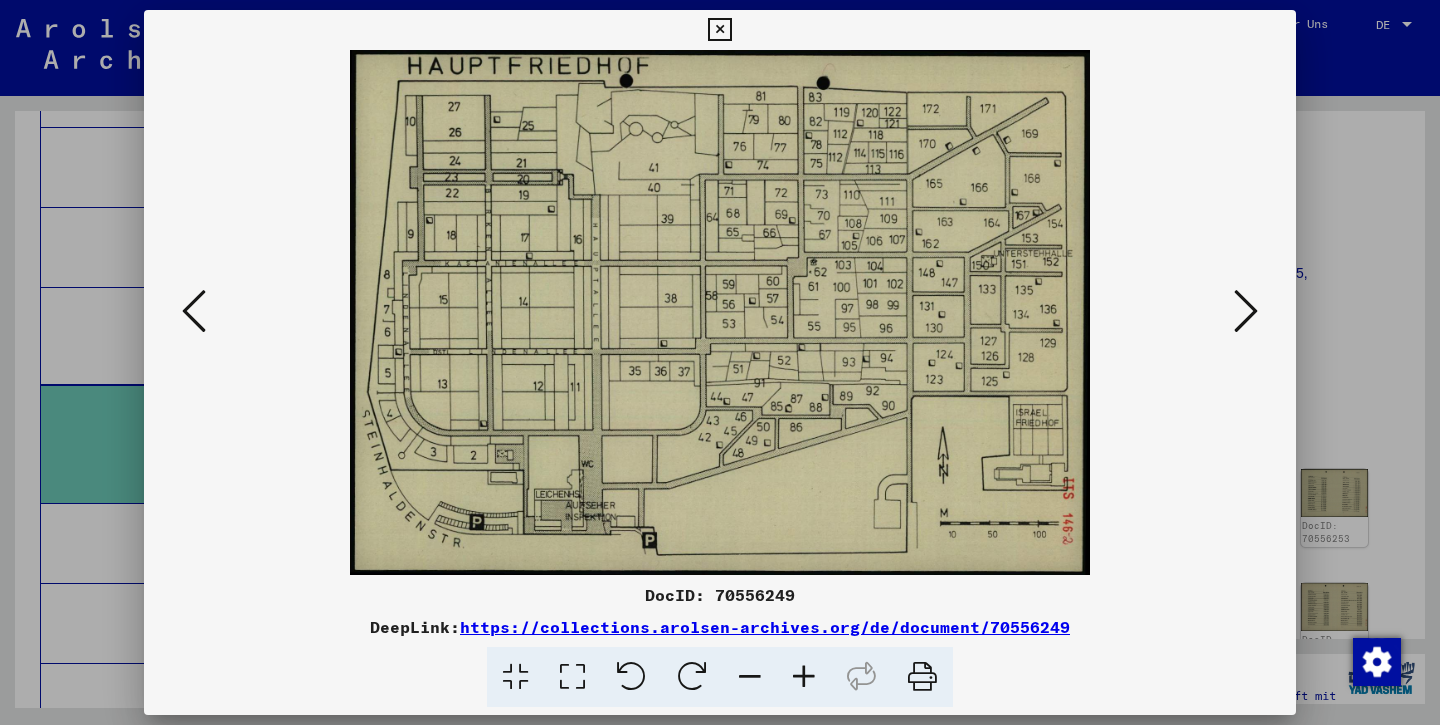click at bounding box center [1246, 311] 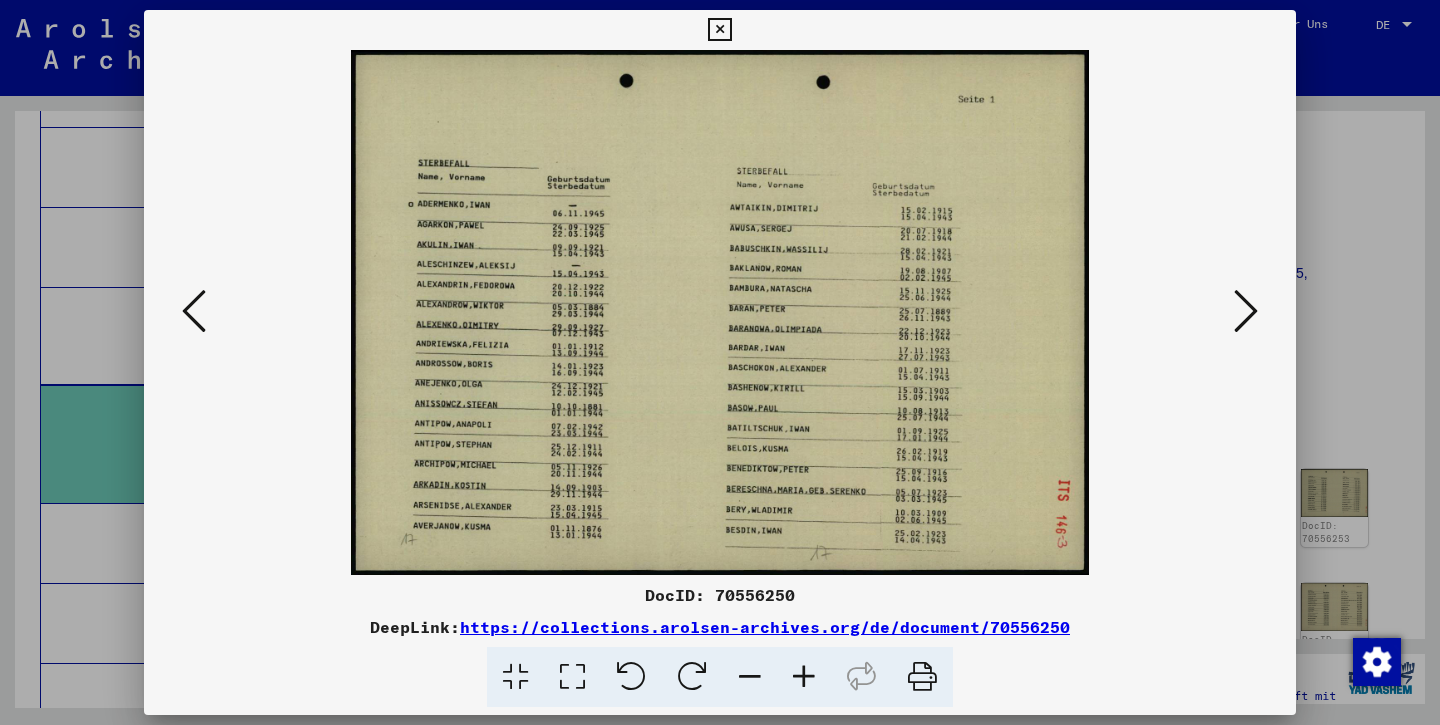 click at bounding box center (1246, 311) 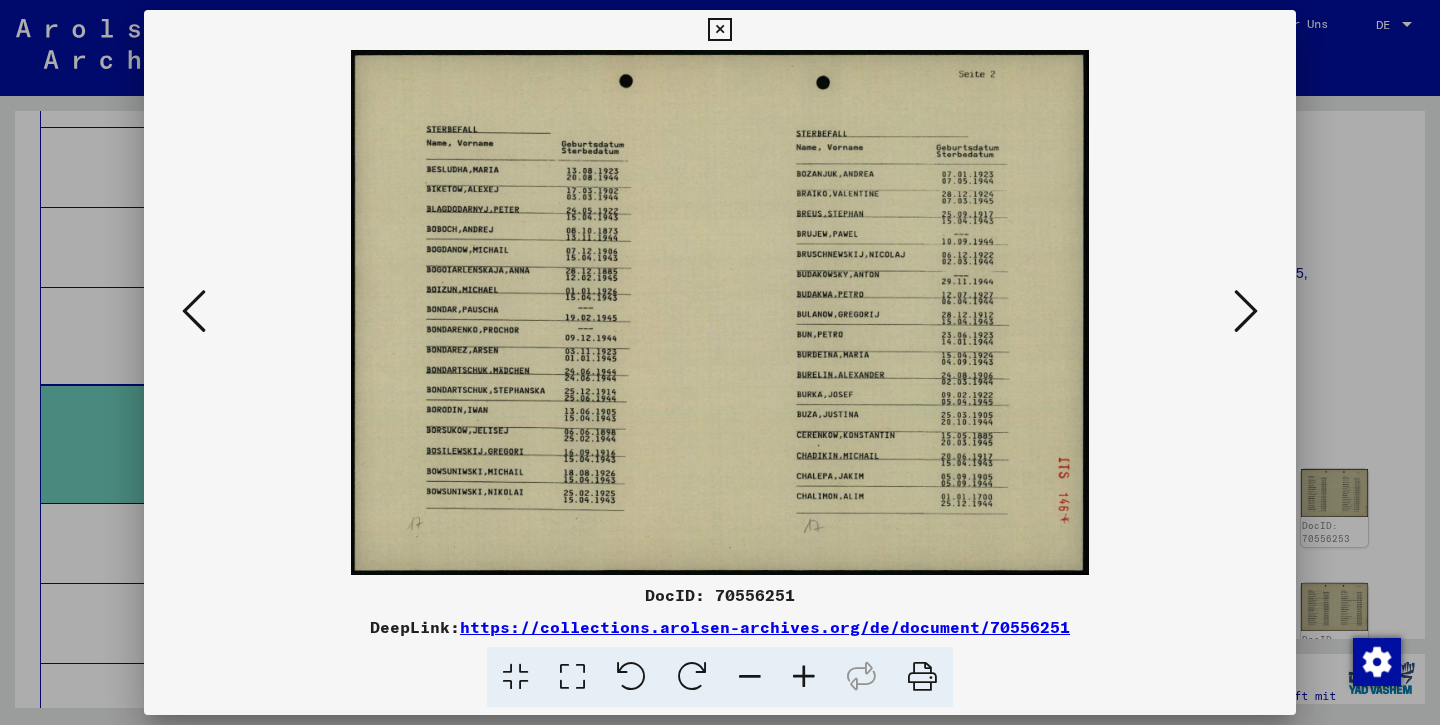 click at bounding box center [1246, 311] 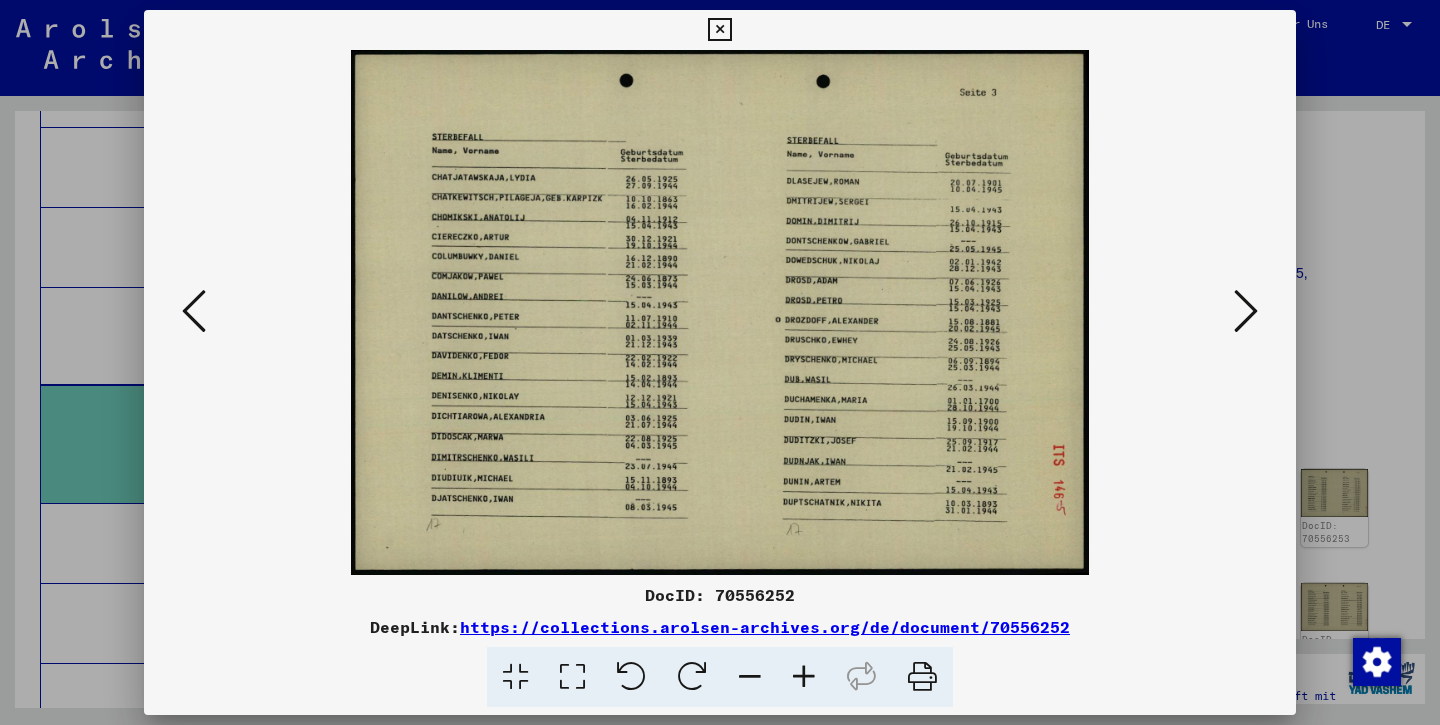 click at bounding box center [1246, 311] 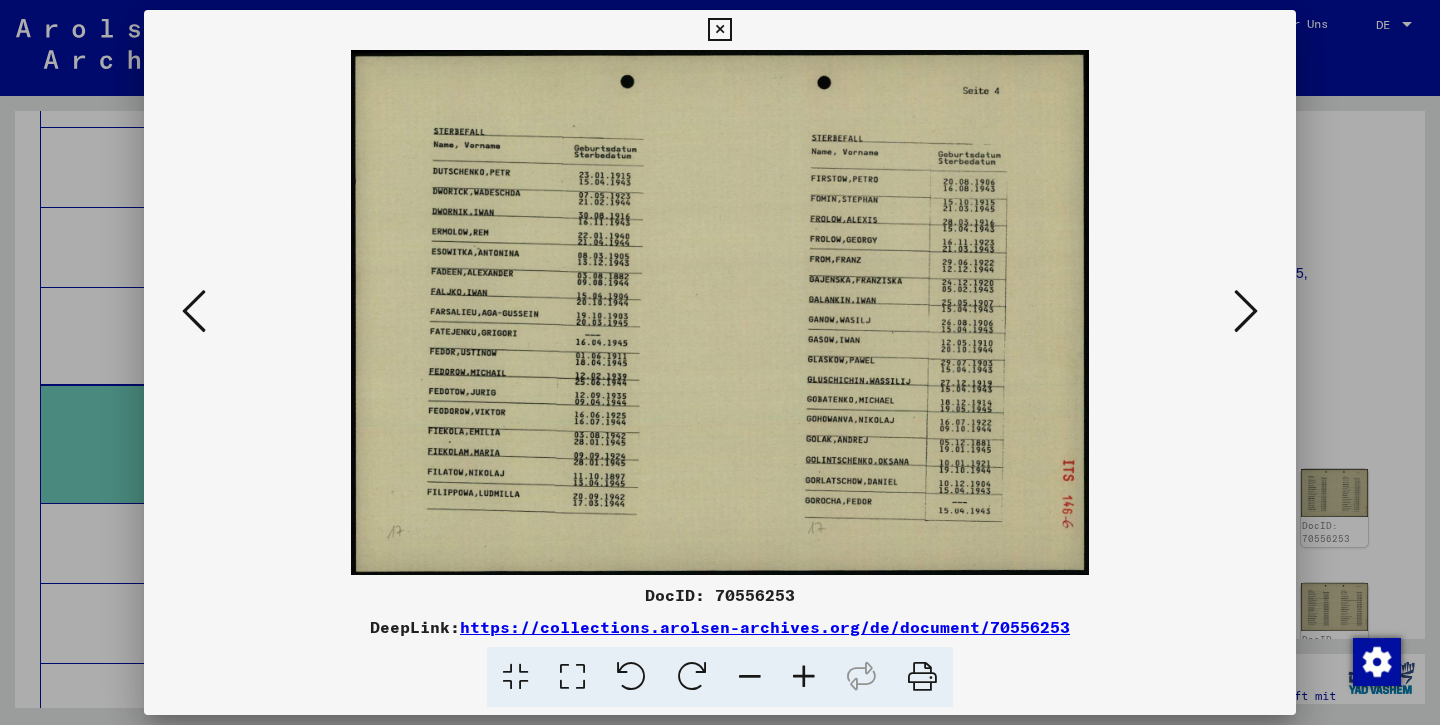 click at bounding box center (1246, 311) 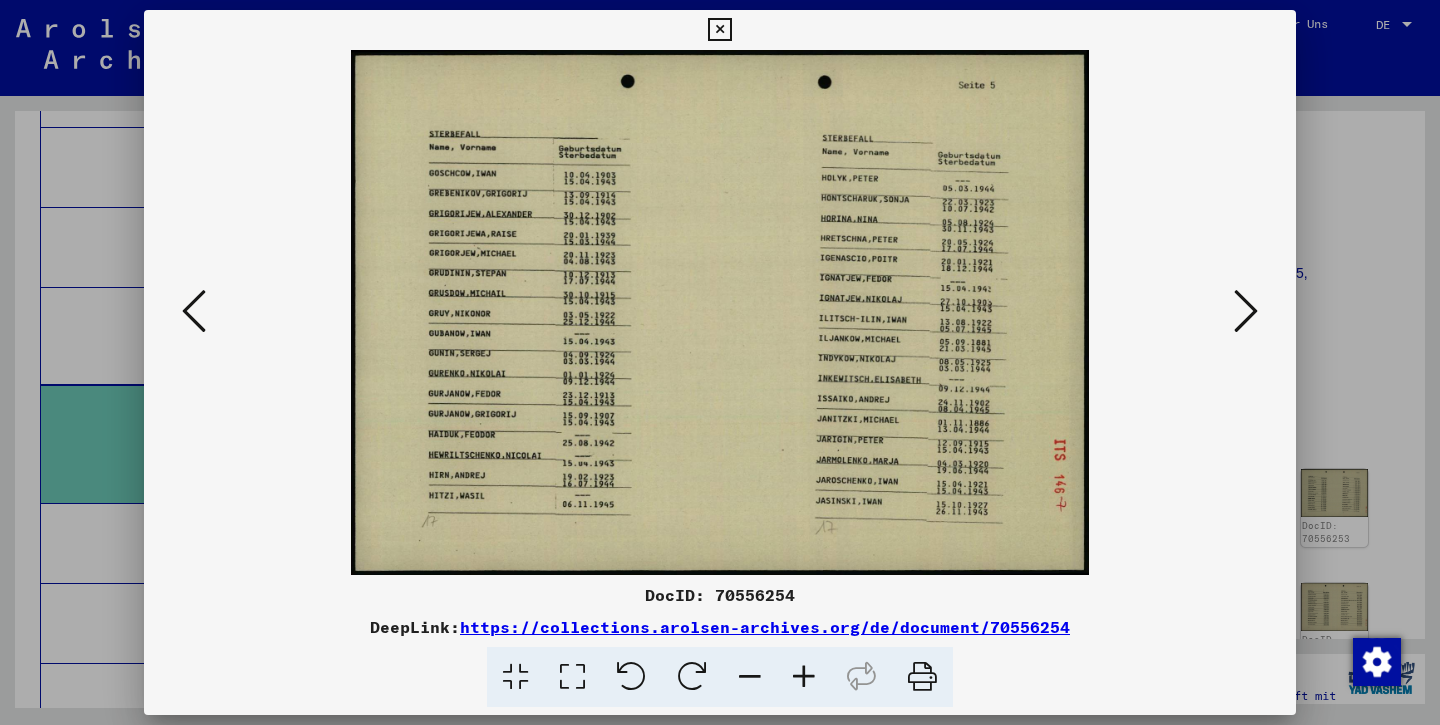 click at bounding box center [1246, 311] 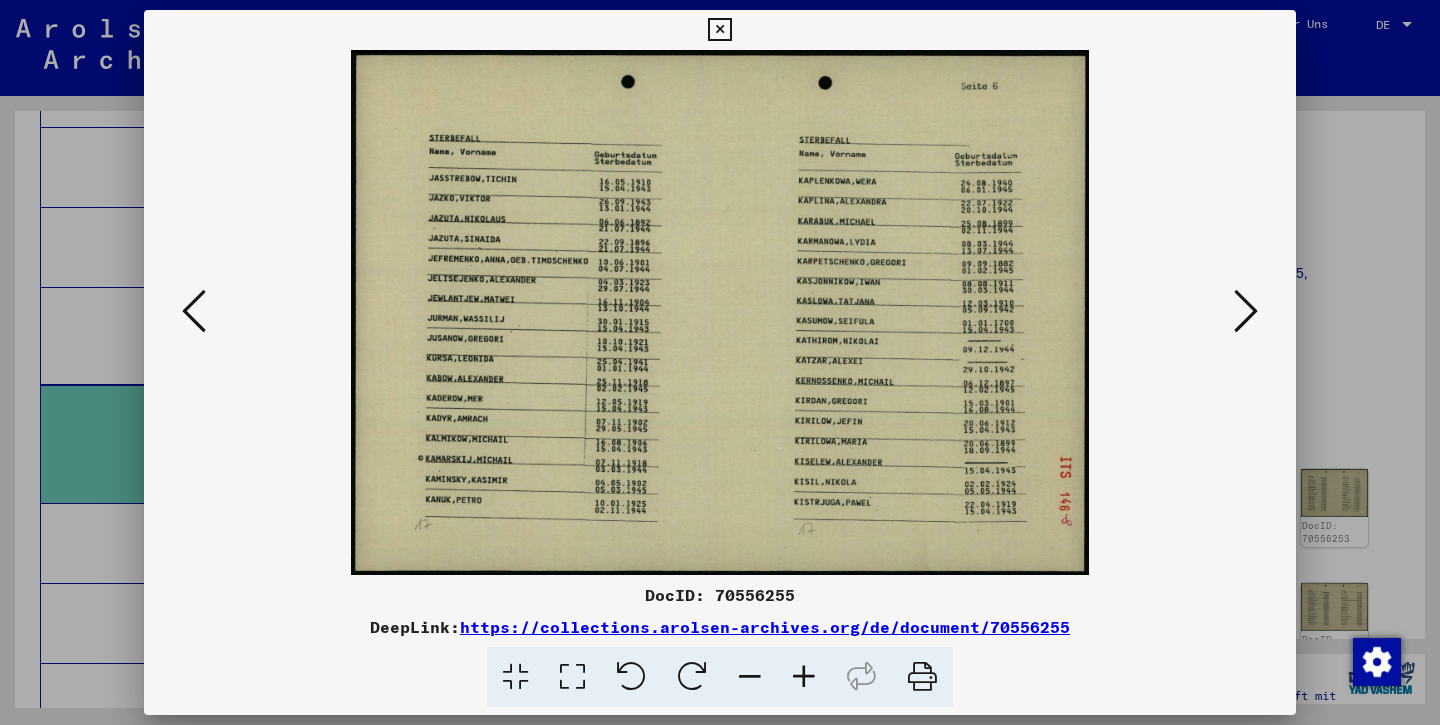 click at bounding box center [1246, 311] 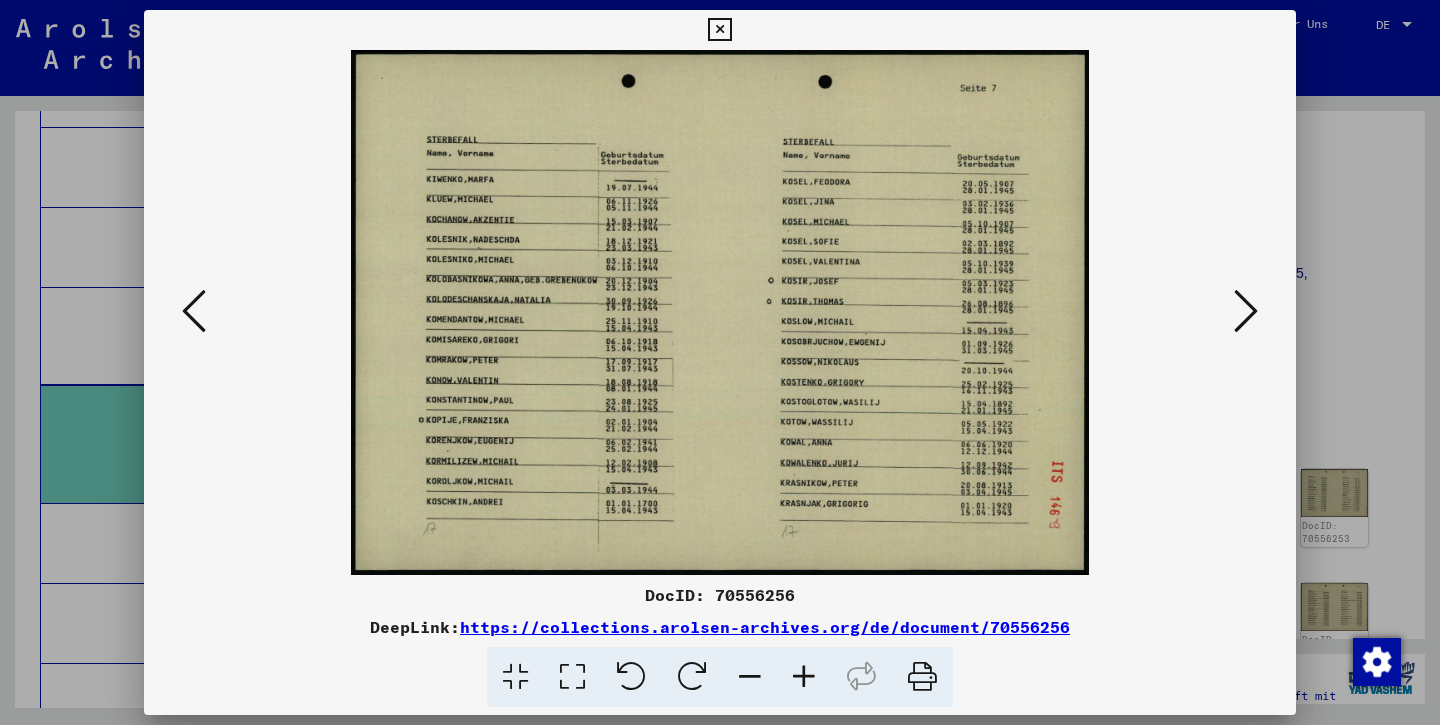 click at bounding box center (1246, 311) 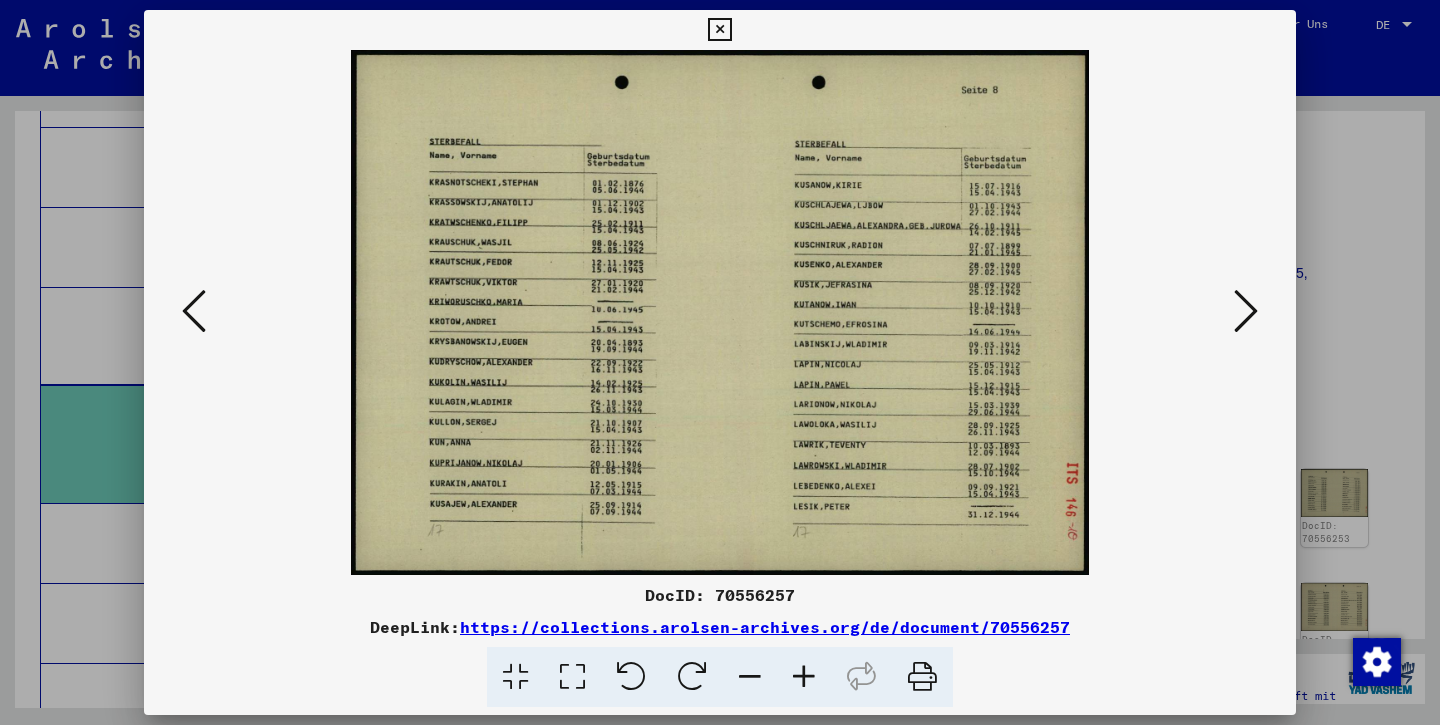 click at bounding box center [1246, 311] 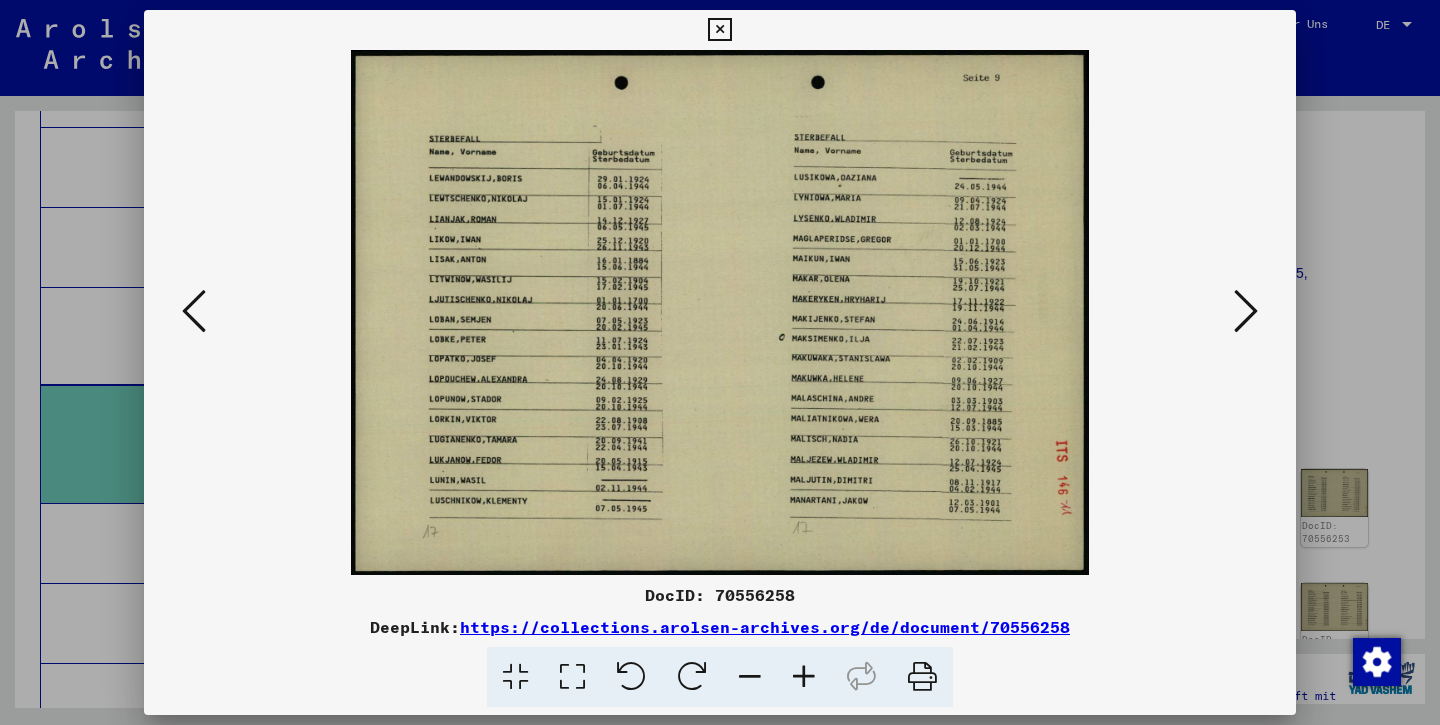 click at bounding box center (1246, 311) 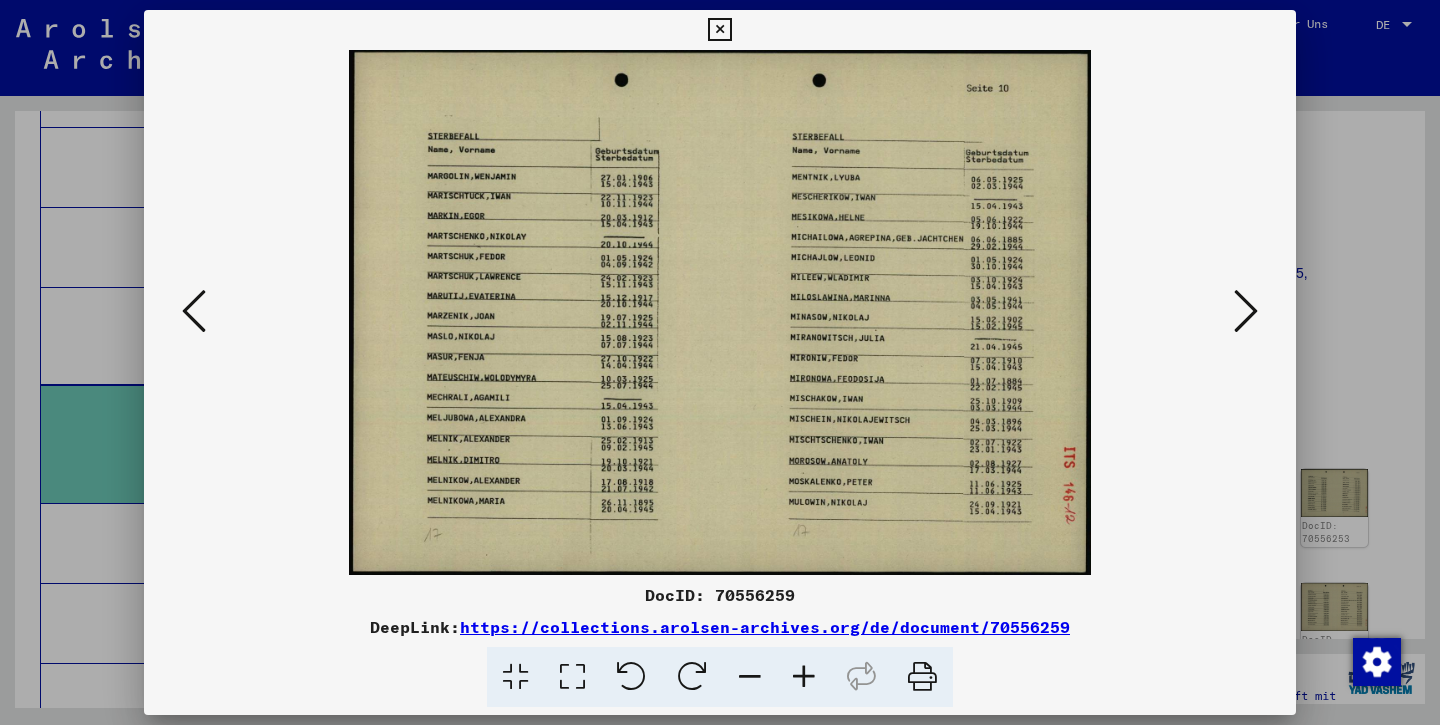 click at bounding box center [1246, 311] 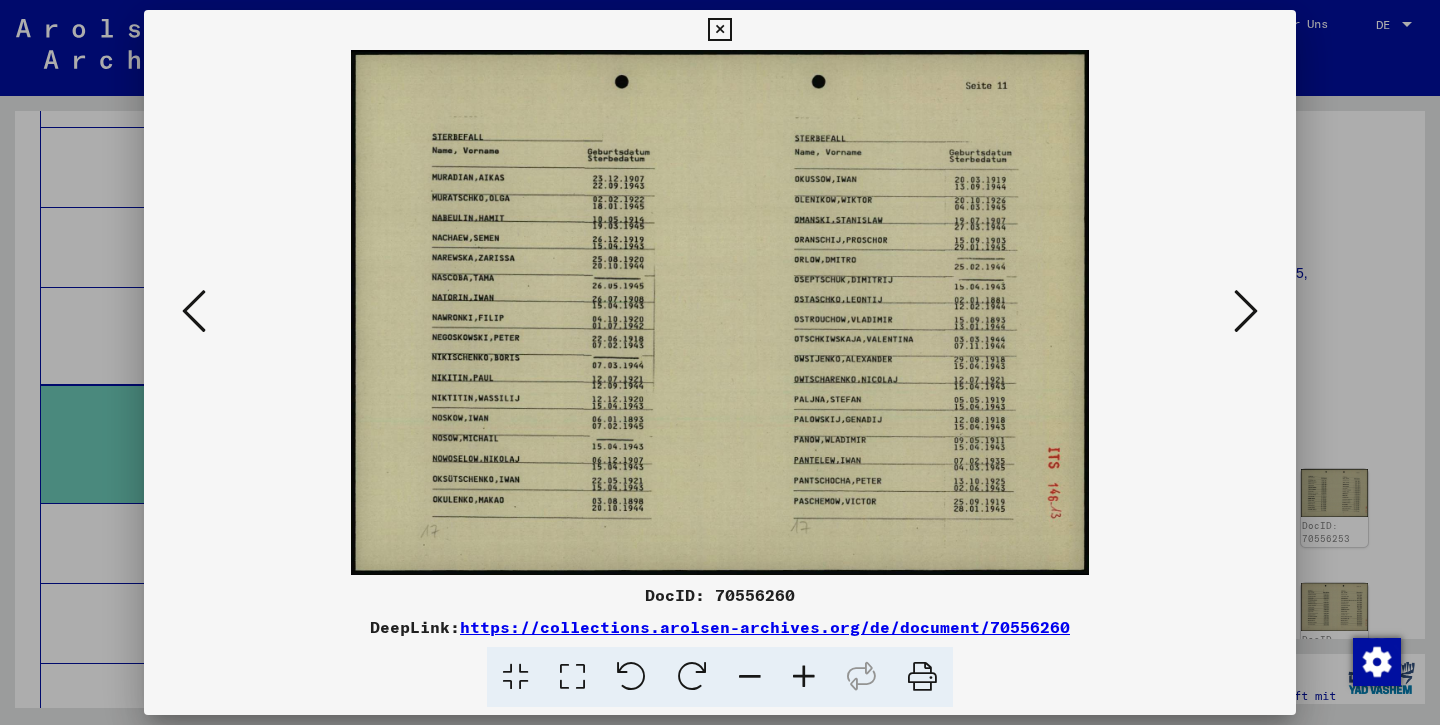 click at bounding box center (1246, 311) 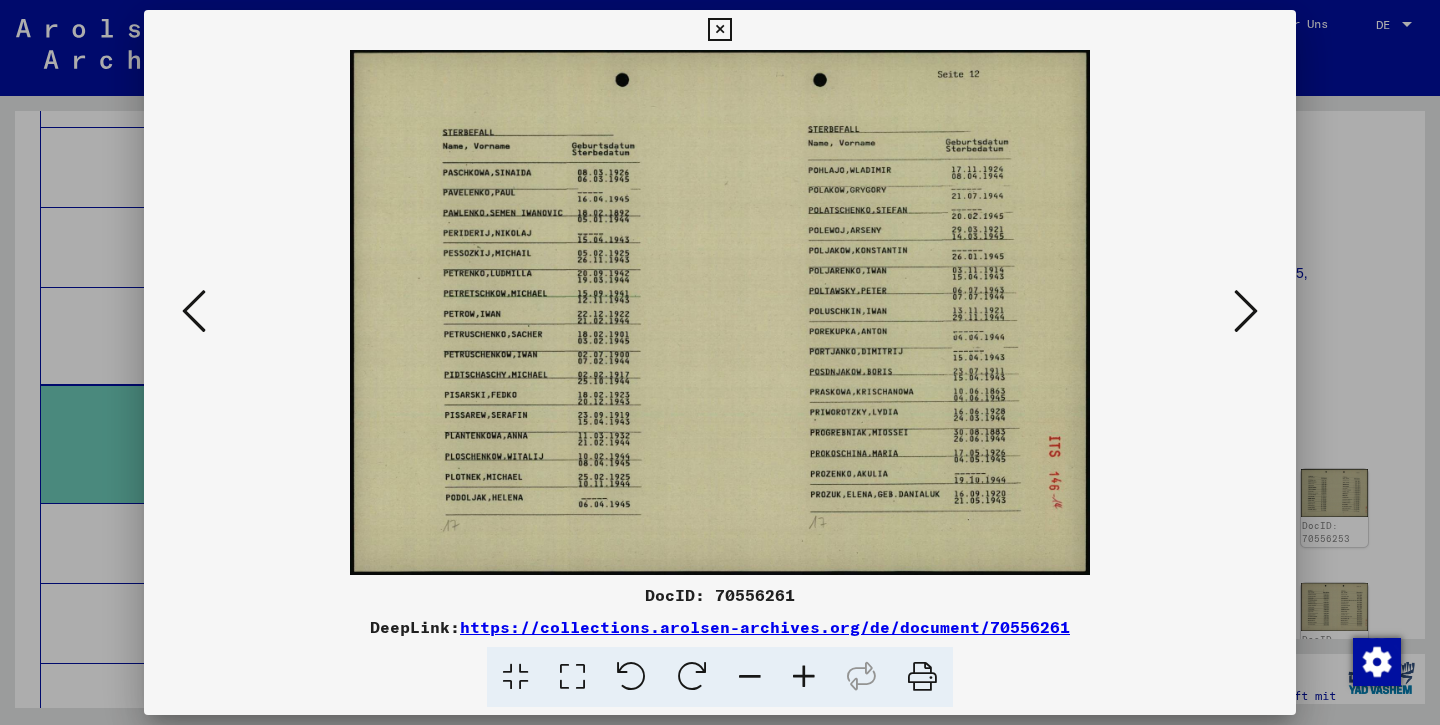 click at bounding box center [1246, 311] 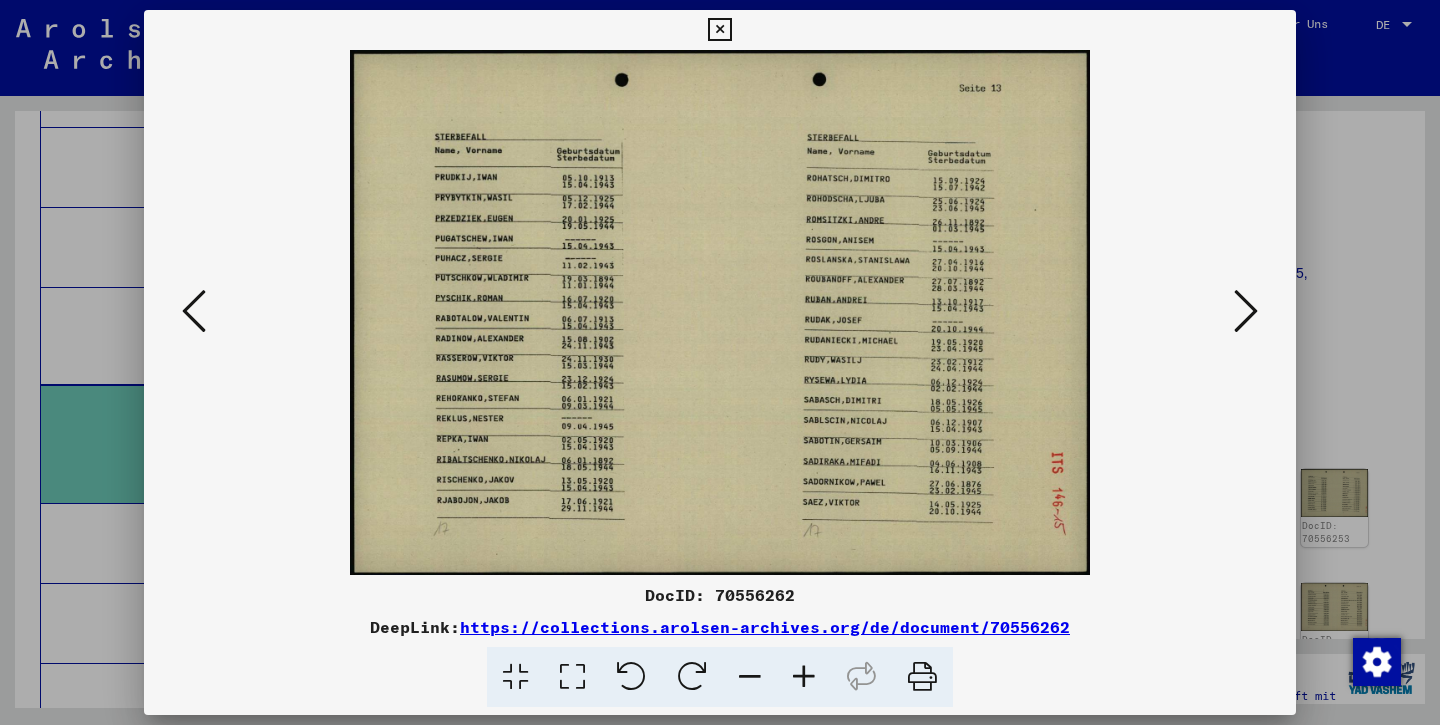 click at bounding box center (1246, 311) 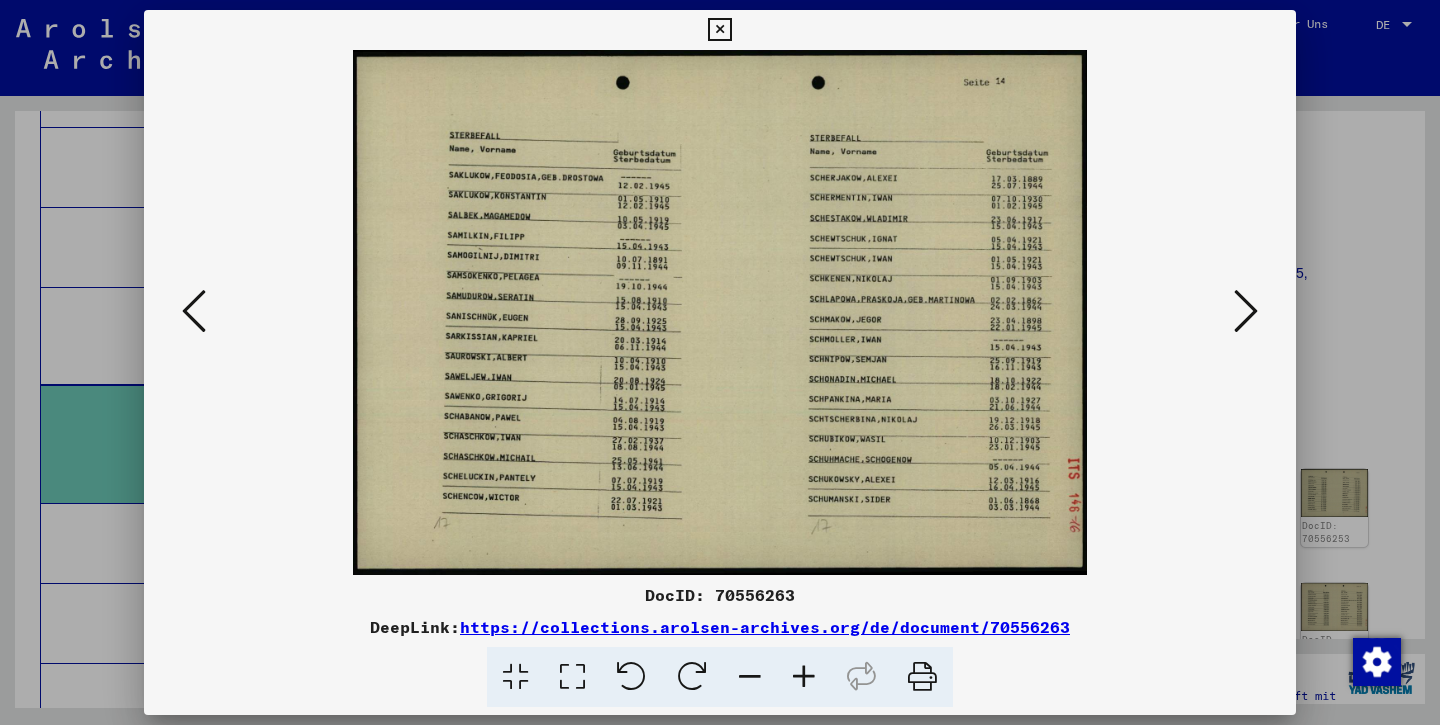 click at bounding box center [1246, 311] 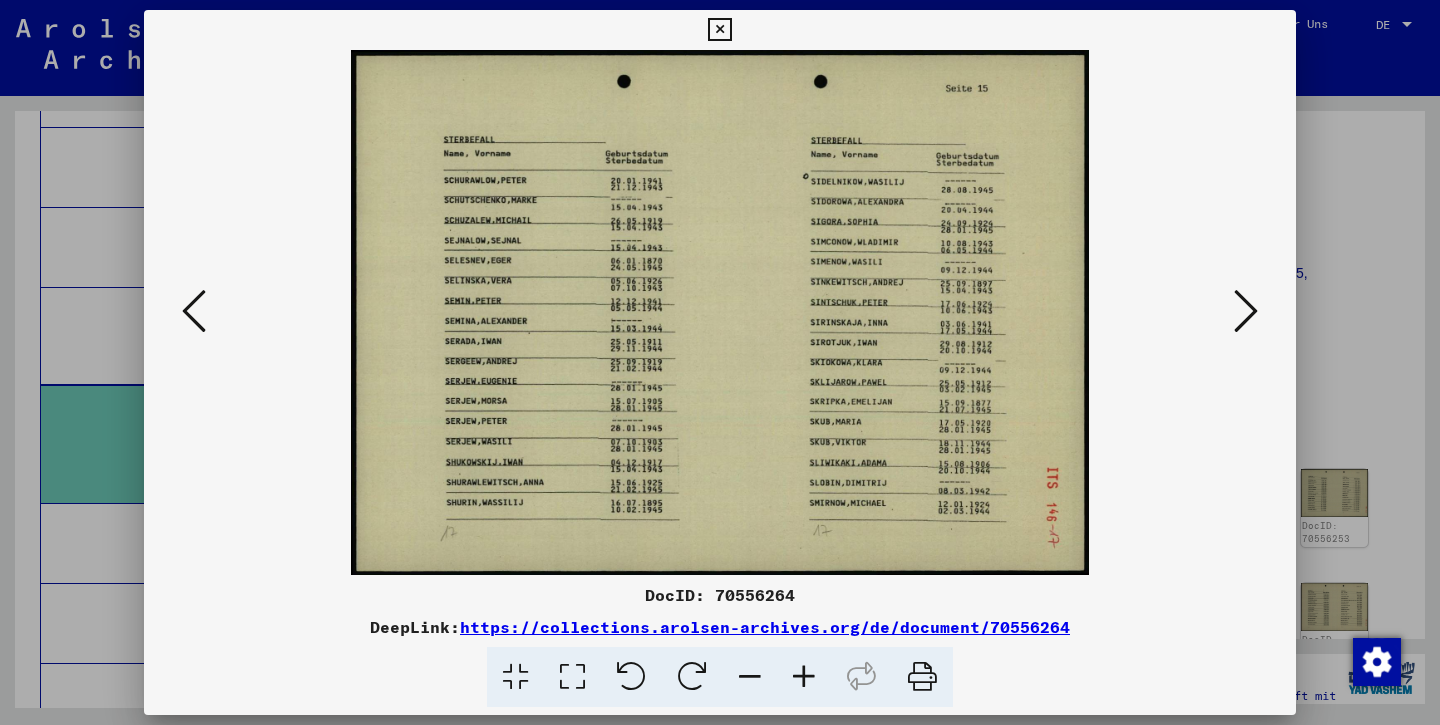 click at bounding box center (1246, 311) 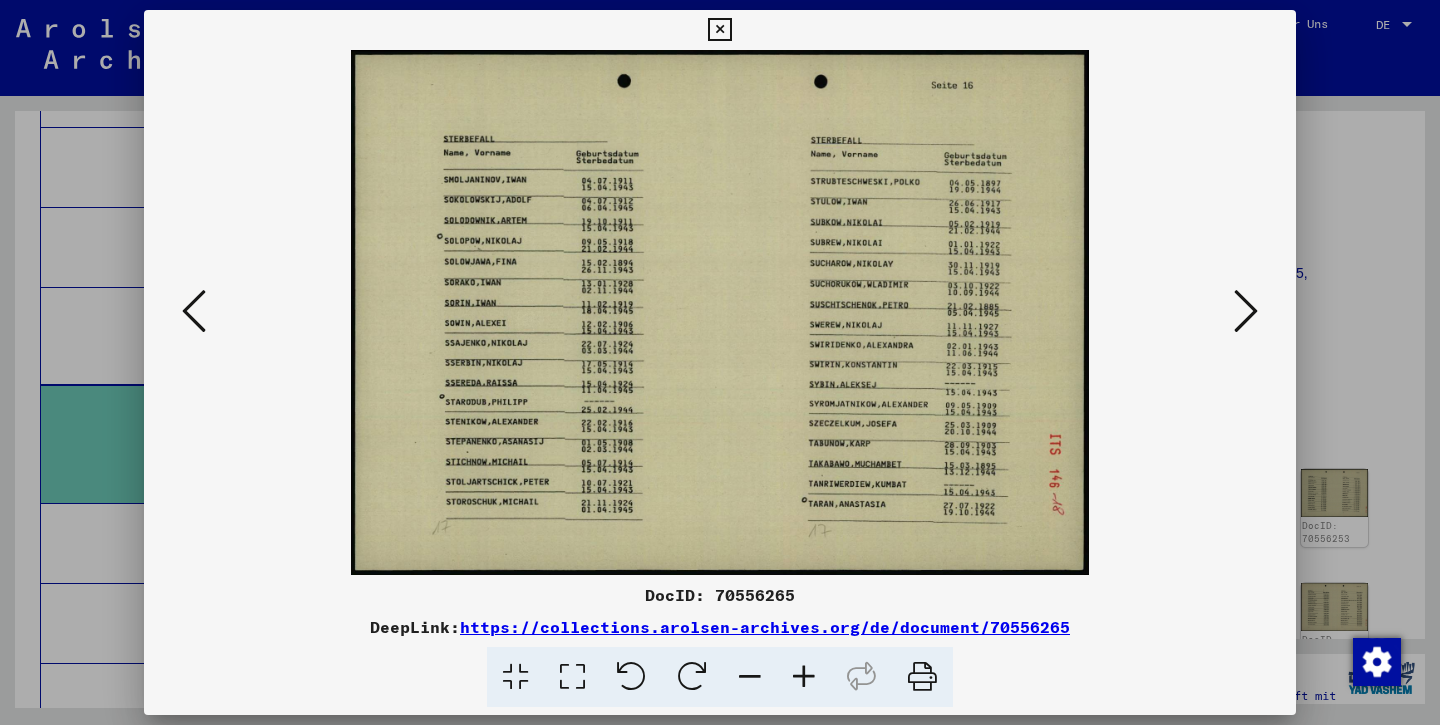 click at bounding box center (1246, 311) 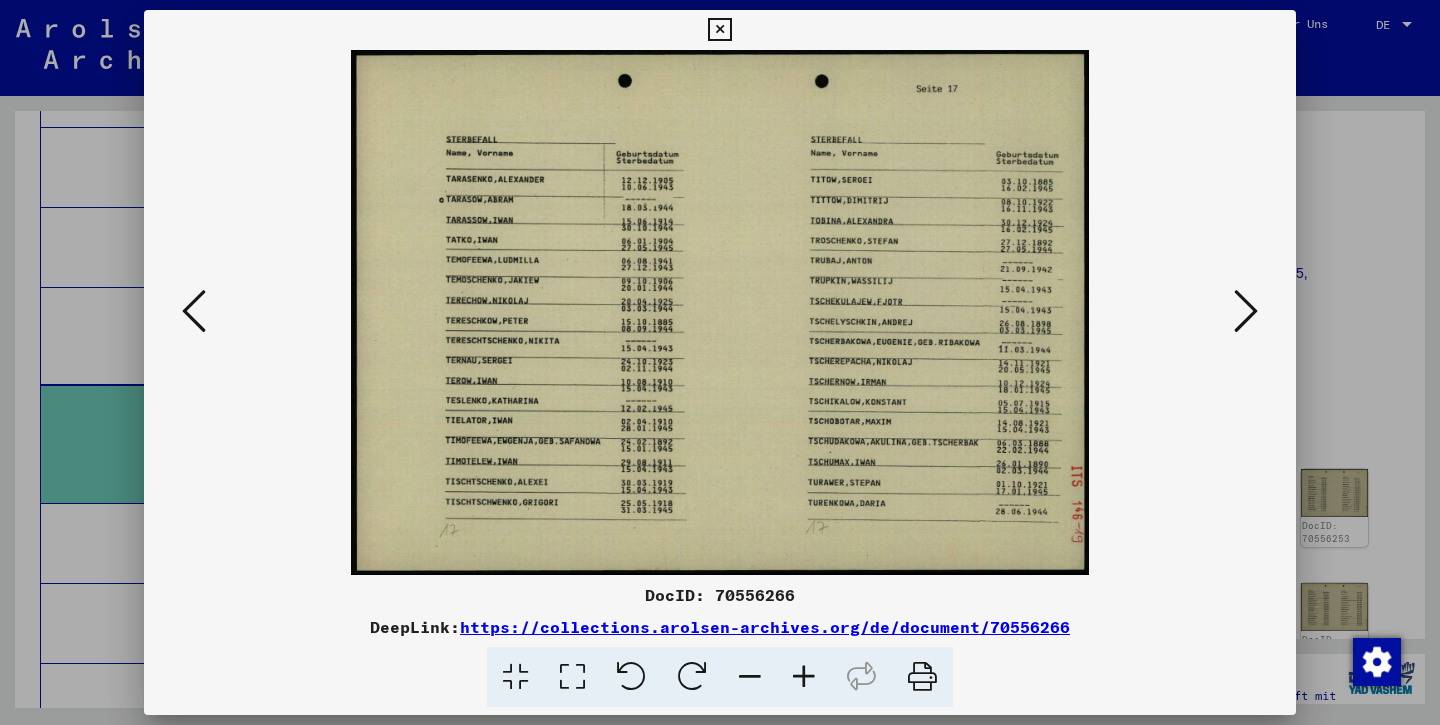 click at bounding box center [1246, 311] 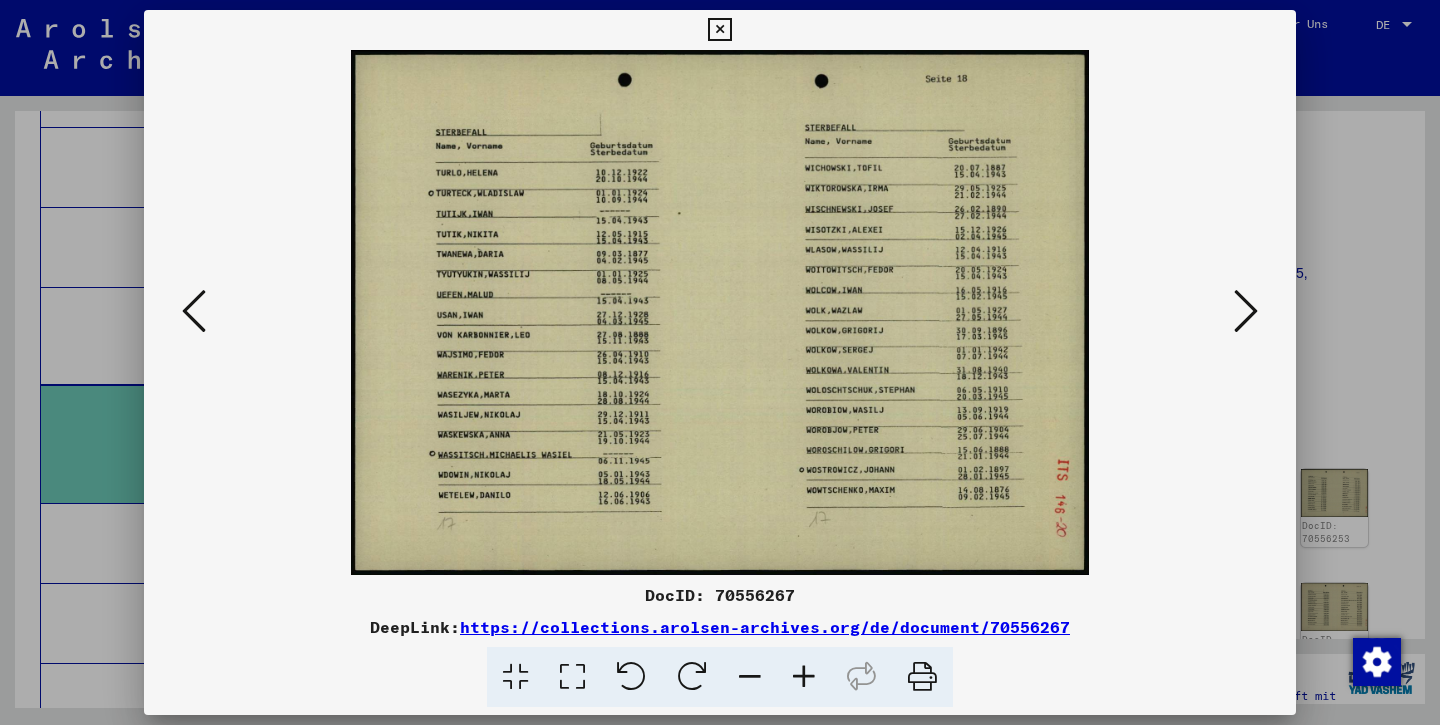 click at bounding box center [1246, 311] 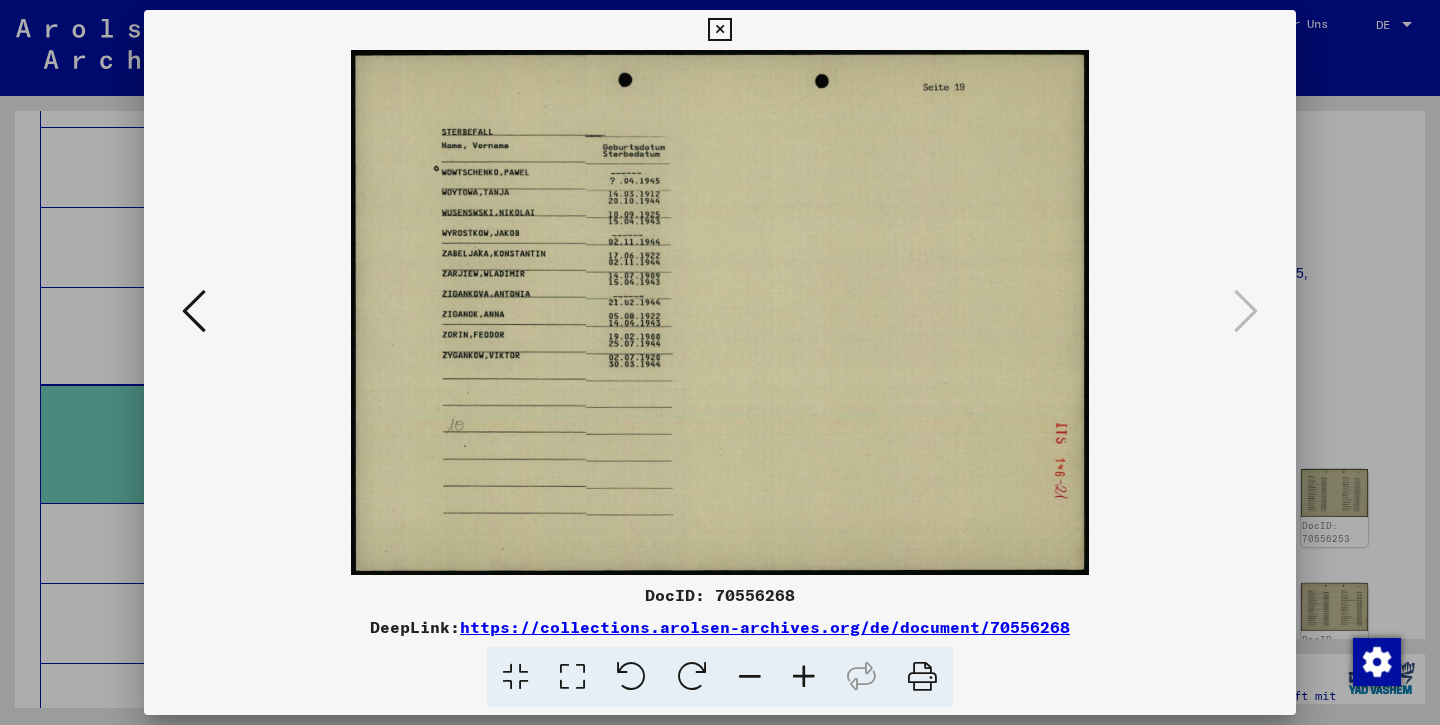 click at bounding box center [719, 30] 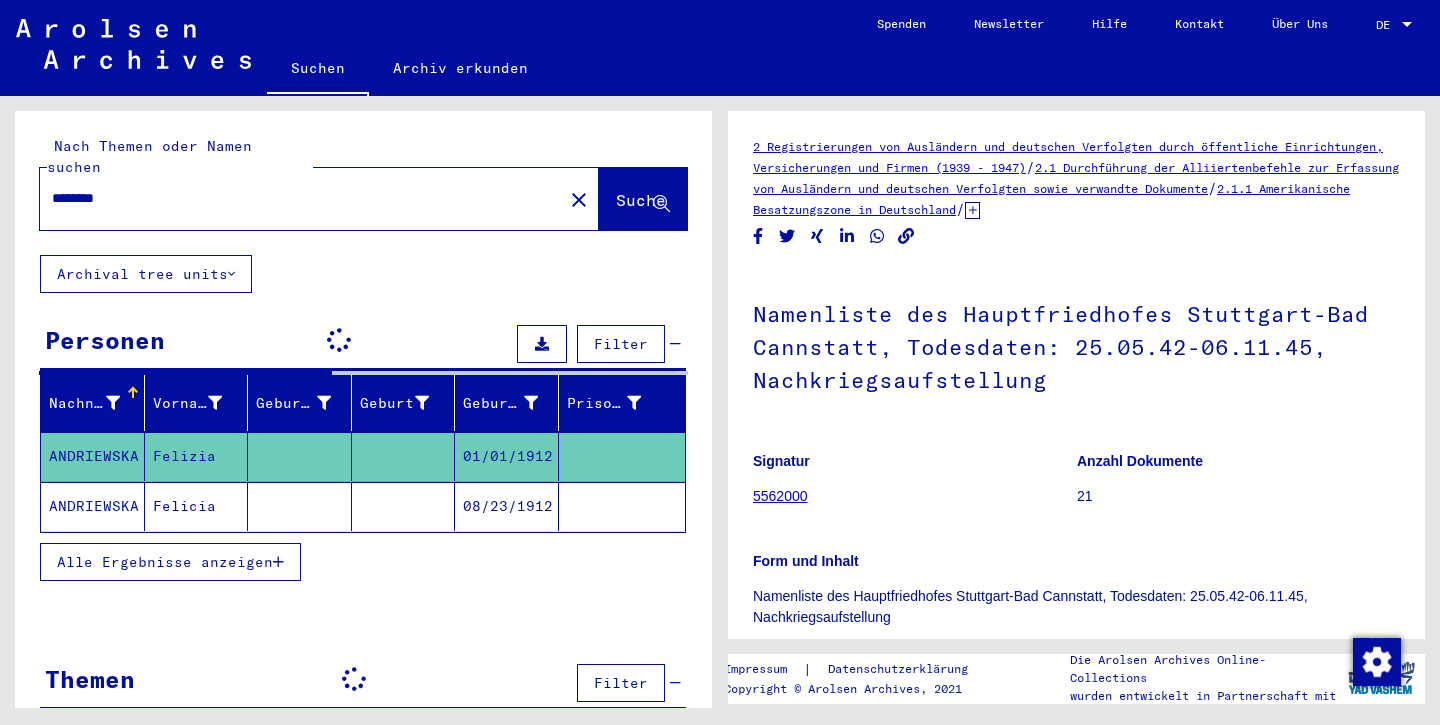 scroll, scrollTop: 0, scrollLeft: 0, axis: both 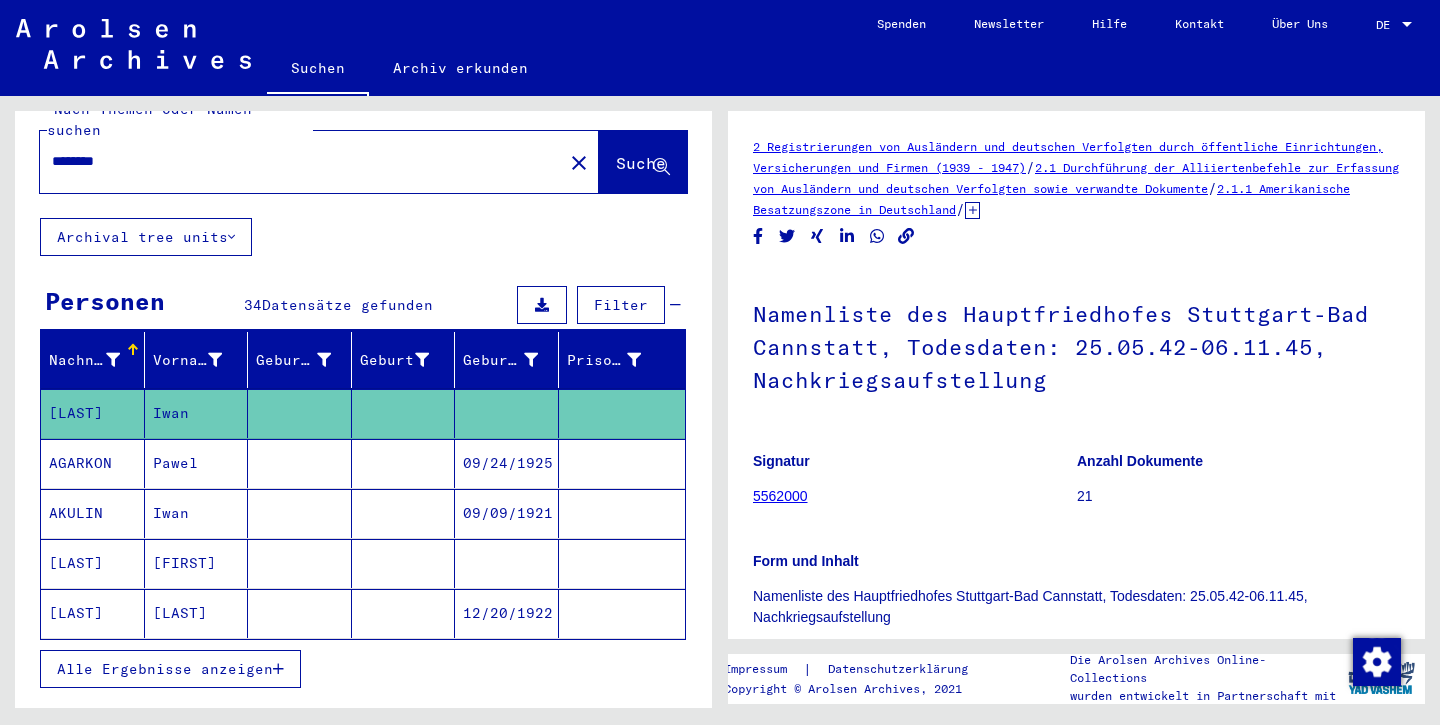 click on "Alle Ergebnisse anzeigen" at bounding box center [165, 669] 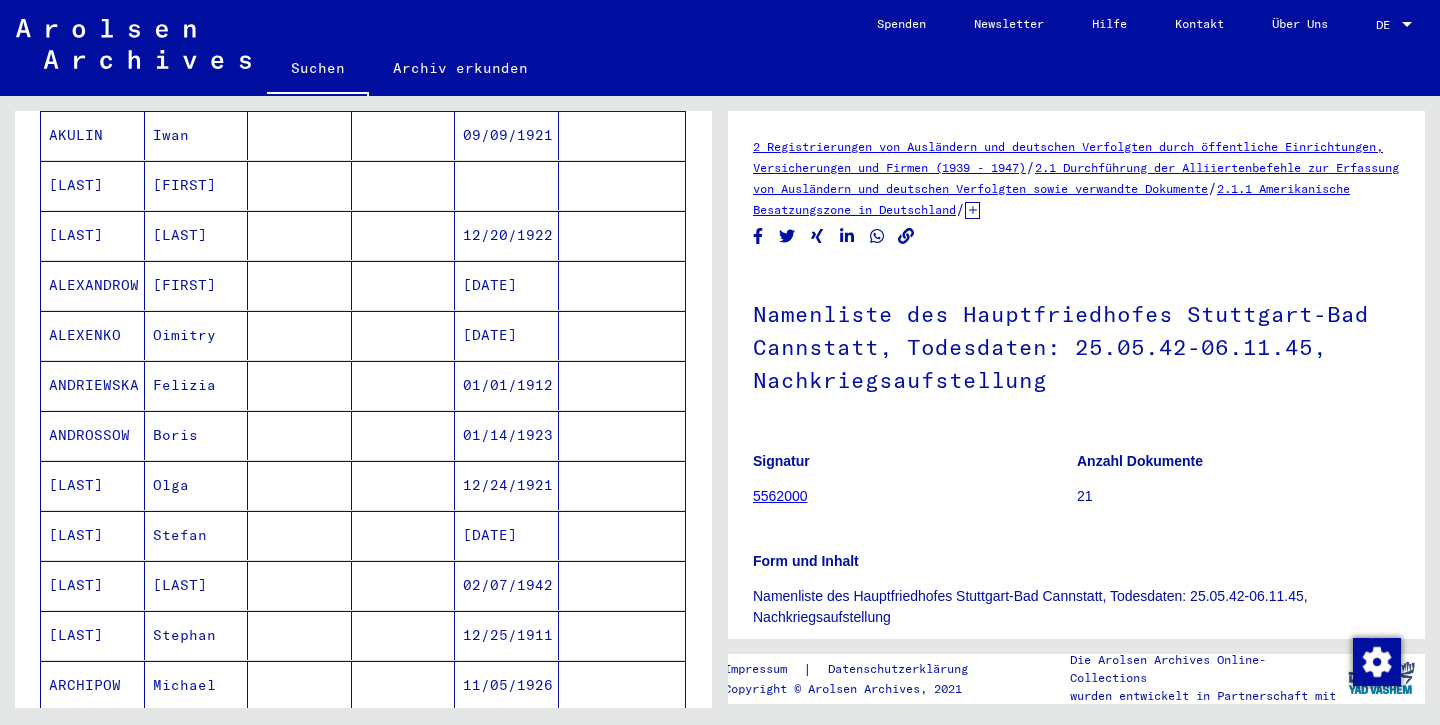 scroll, scrollTop: 416, scrollLeft: 0, axis: vertical 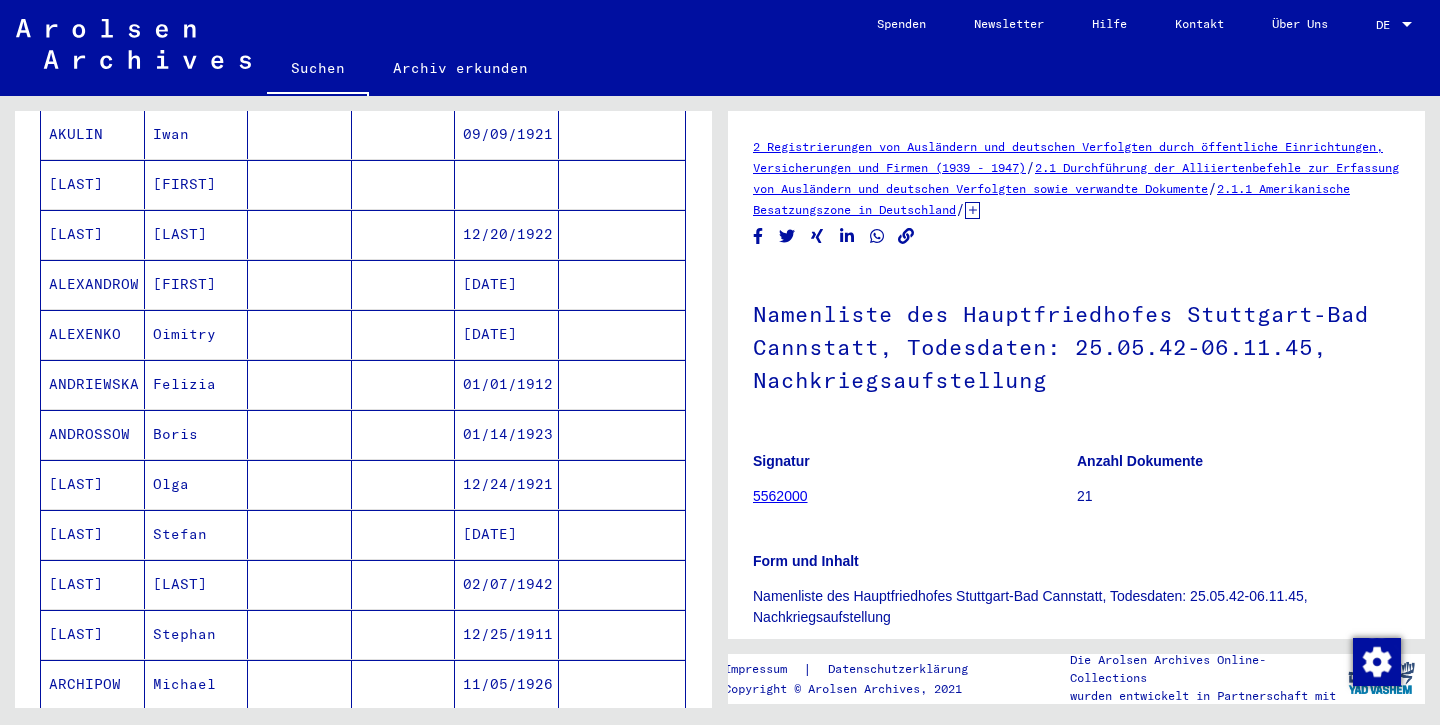 click on "ANDRIEWSKA" at bounding box center (93, 434) 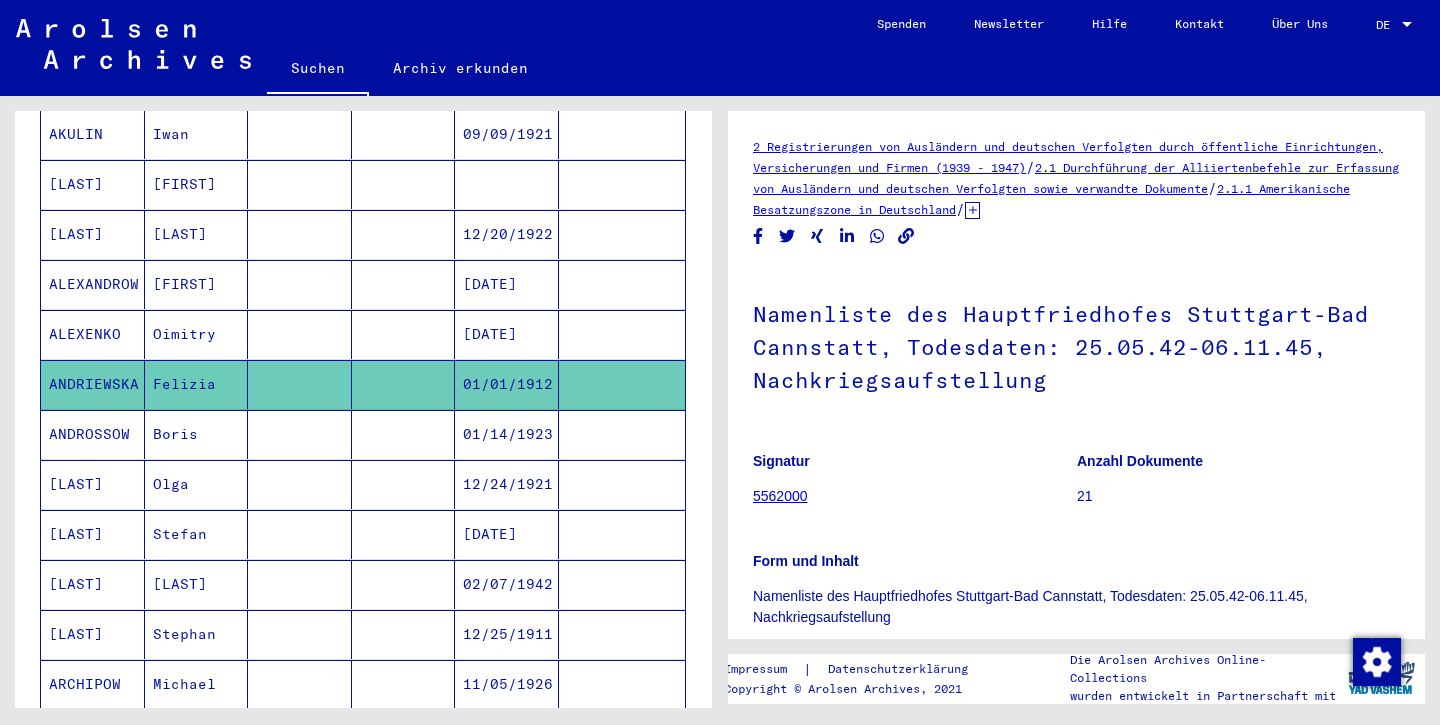 click on "ANDRIEWSKA" 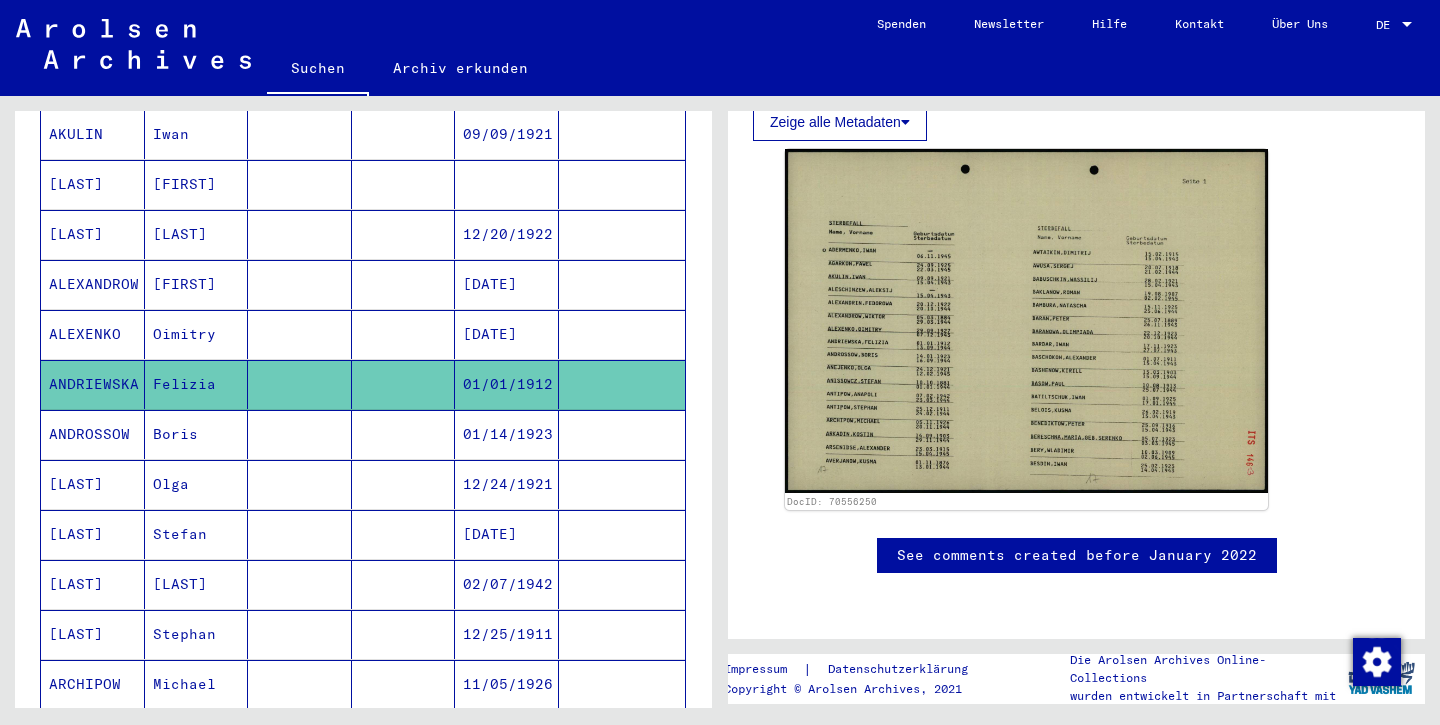 scroll, scrollTop: 740, scrollLeft: 0, axis: vertical 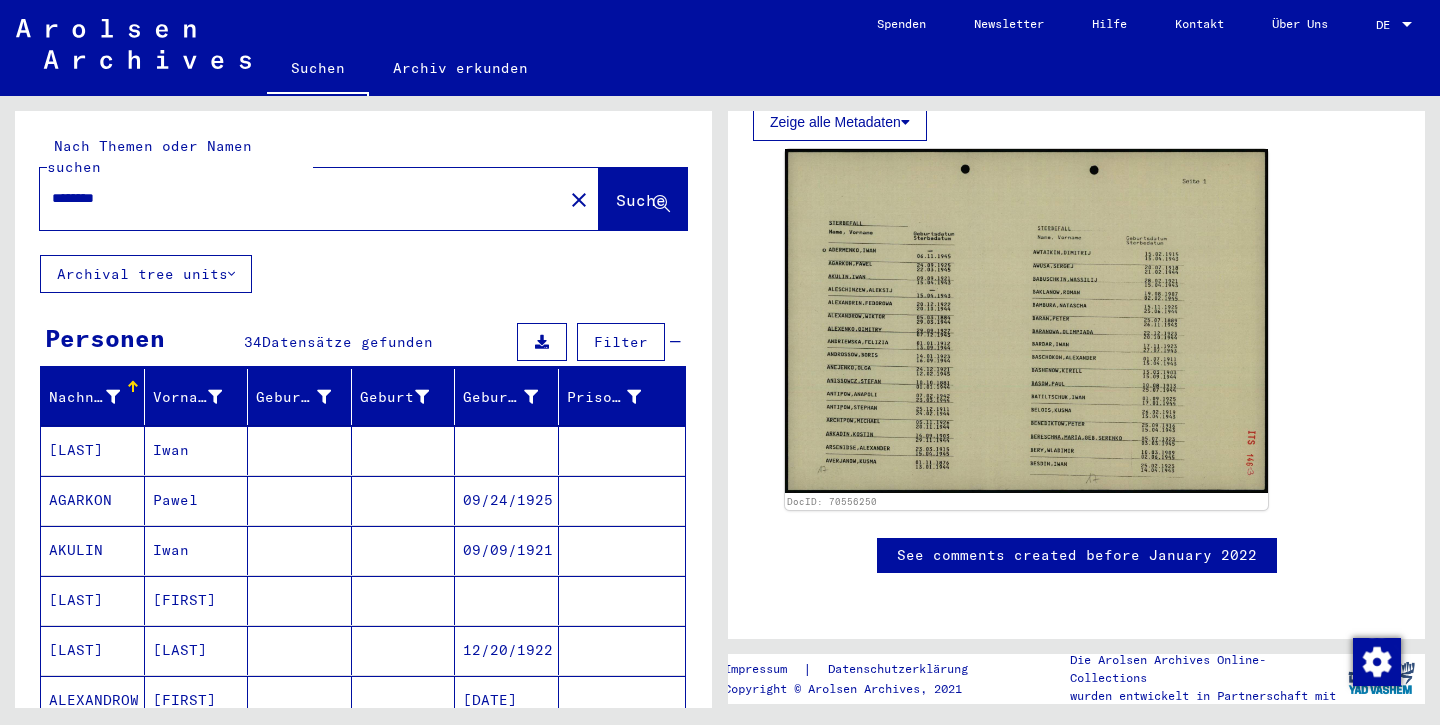 drag, startPoint x: 180, startPoint y: 178, endPoint x: 9, endPoint y: 165, distance: 171.49344 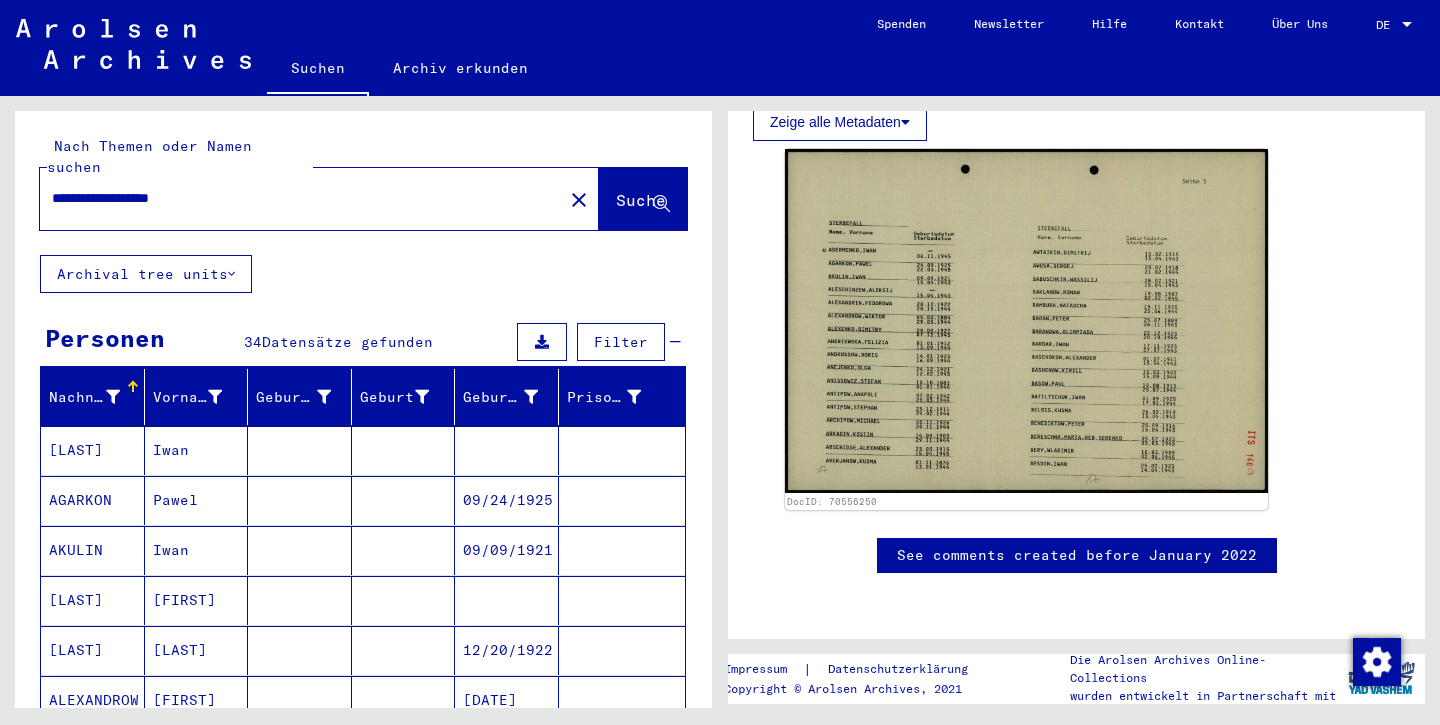 type on "**********" 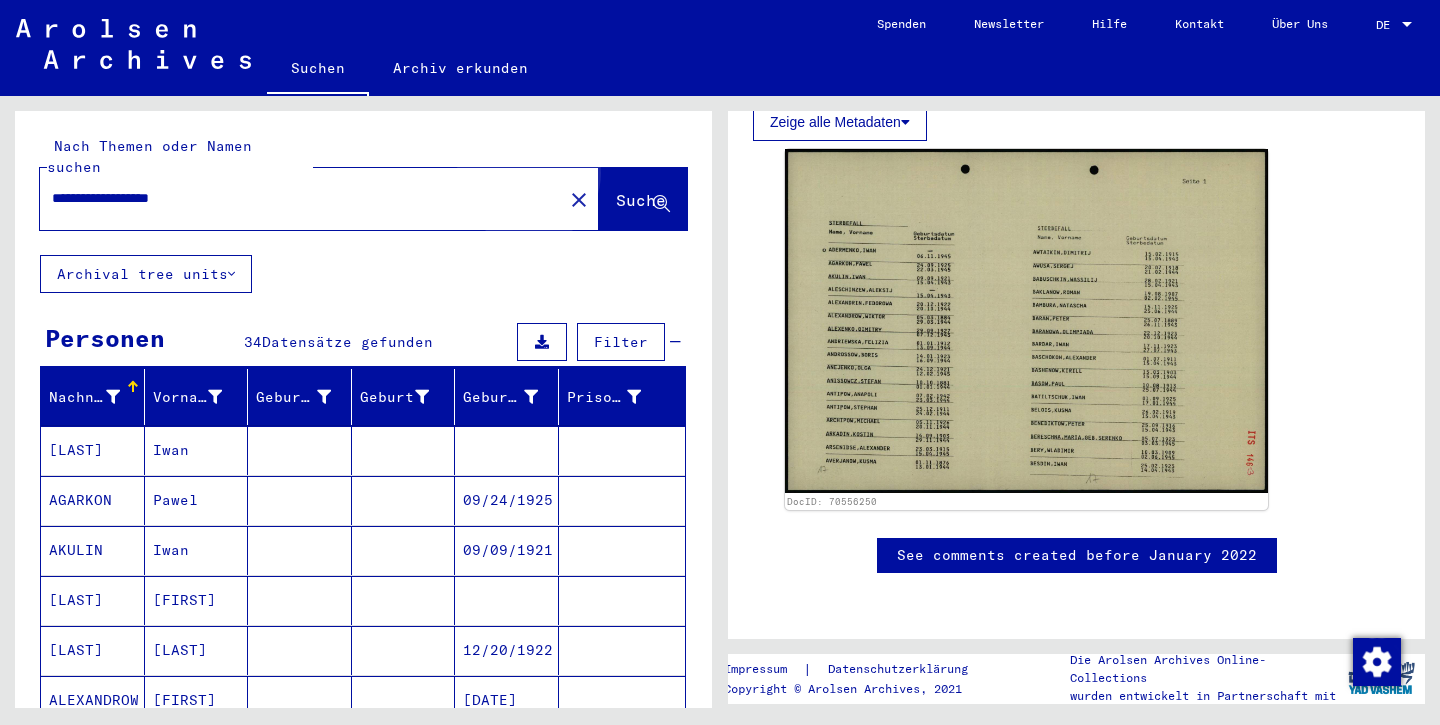 click on "Suche" 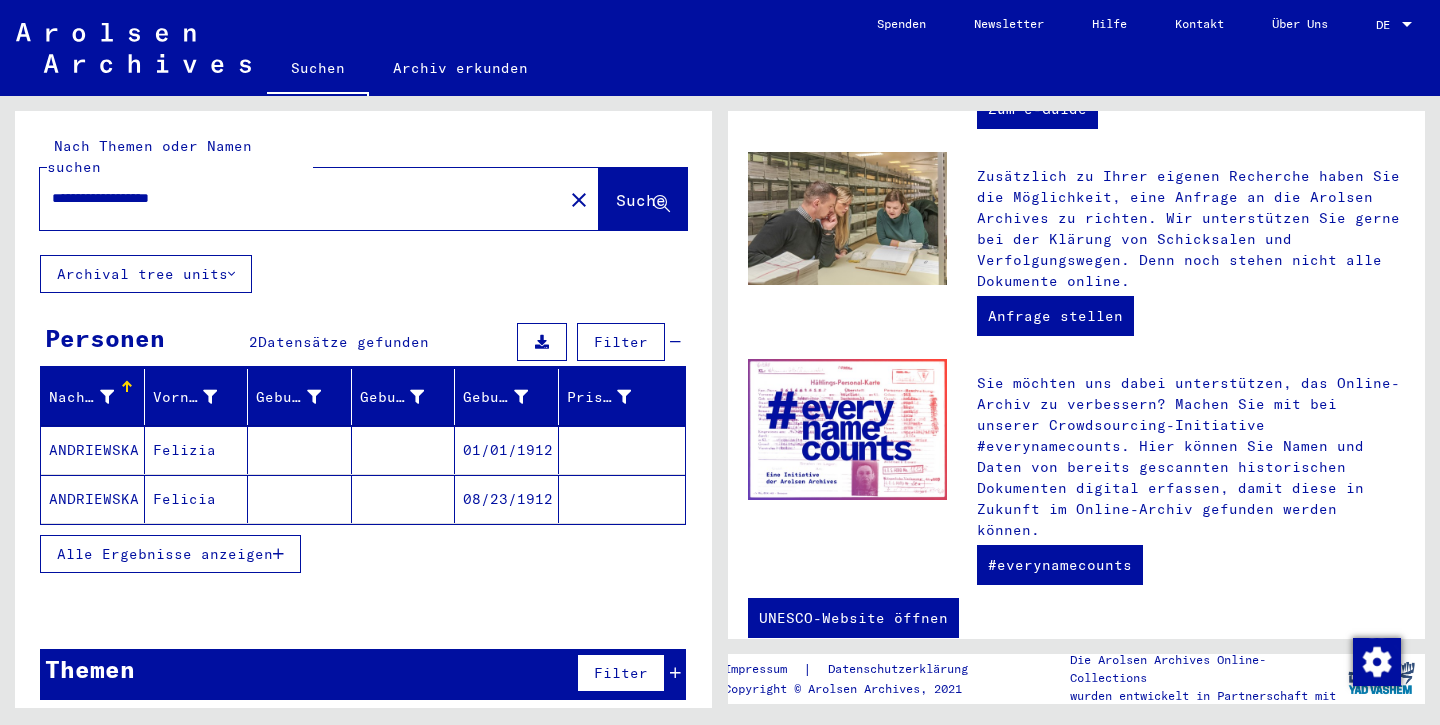 click on "ANDRIEWSKA" 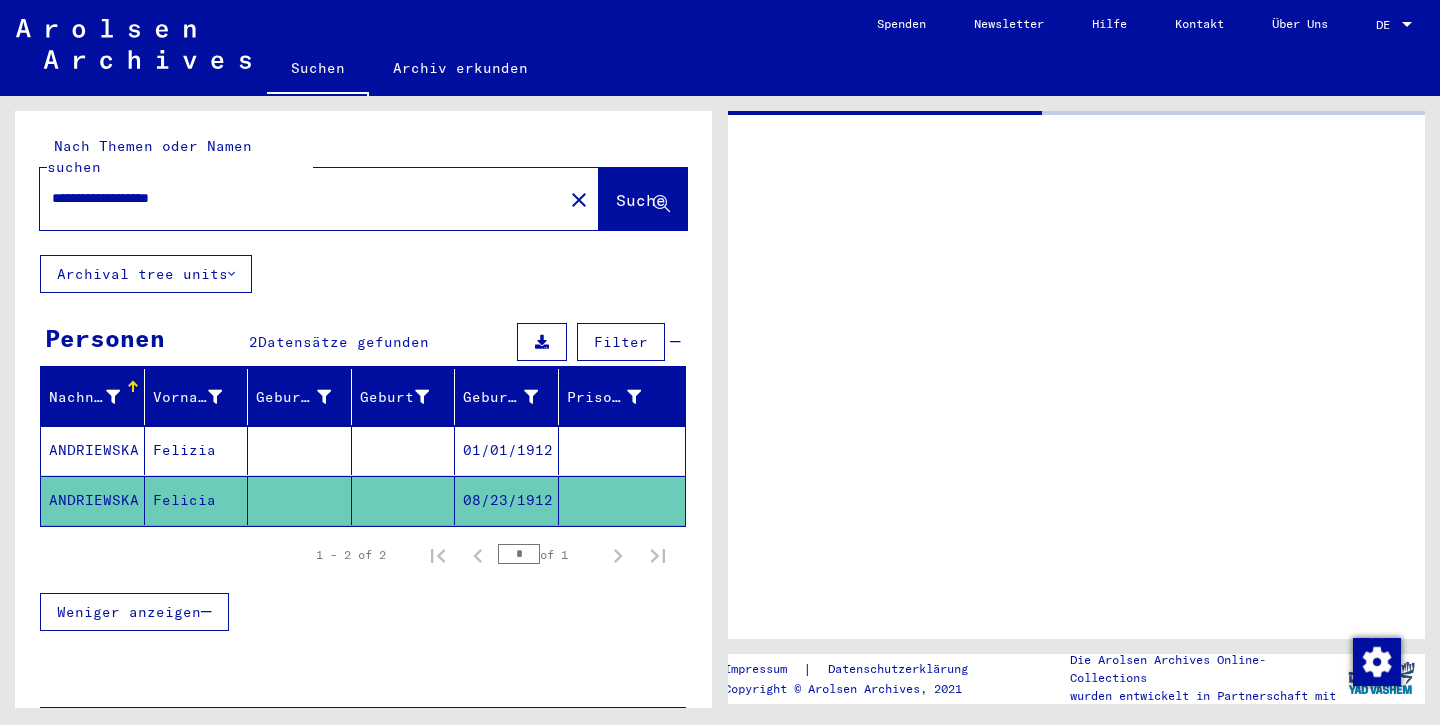scroll, scrollTop: 0, scrollLeft: 0, axis: both 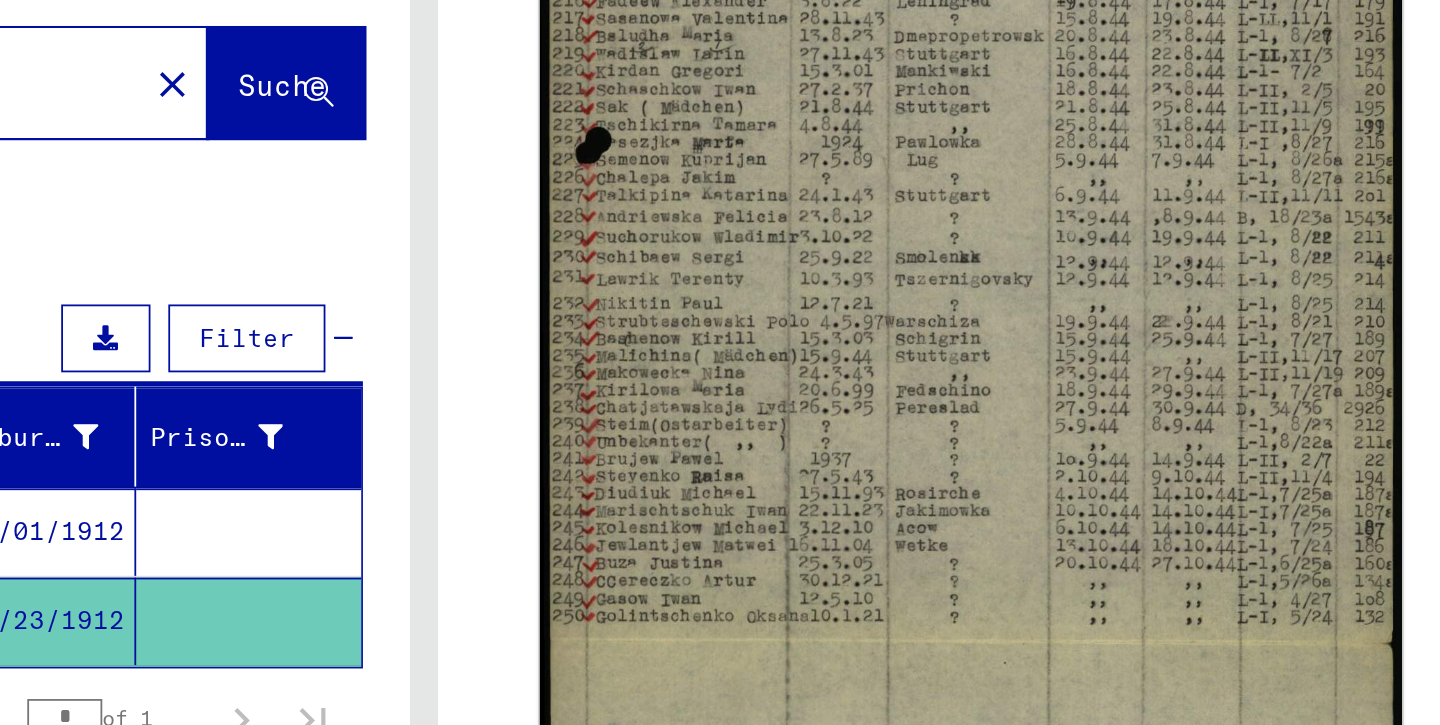 click on "01/01/1912" at bounding box center (507, 500) 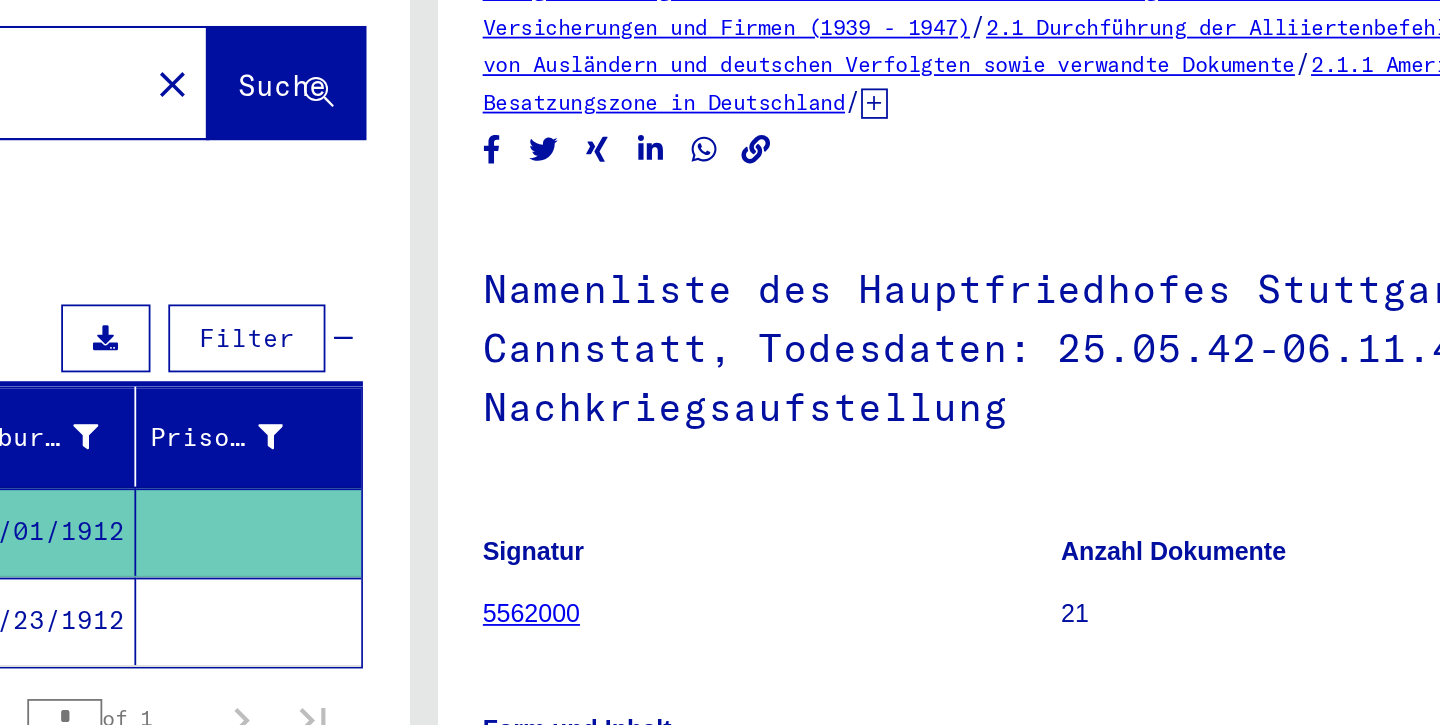 scroll, scrollTop: 0, scrollLeft: 0, axis: both 